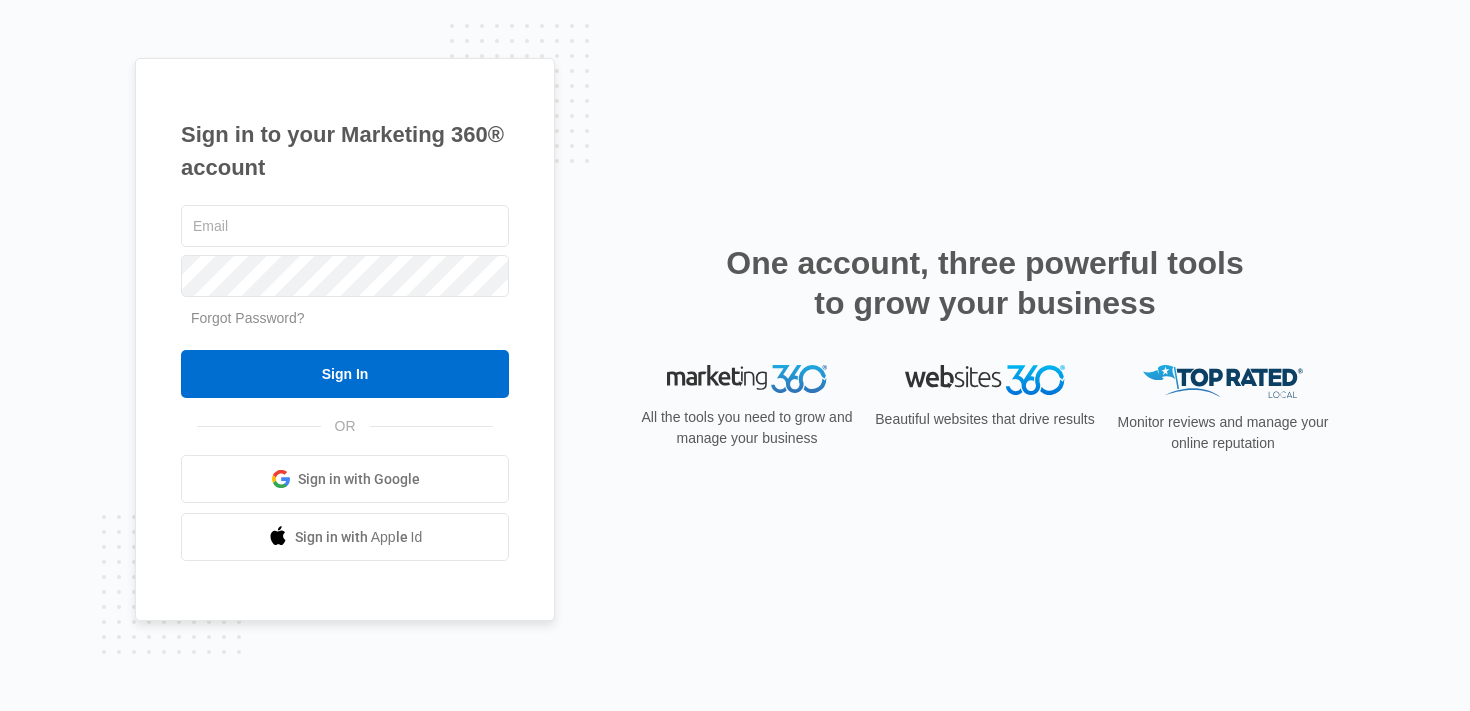 scroll, scrollTop: 0, scrollLeft: 0, axis: both 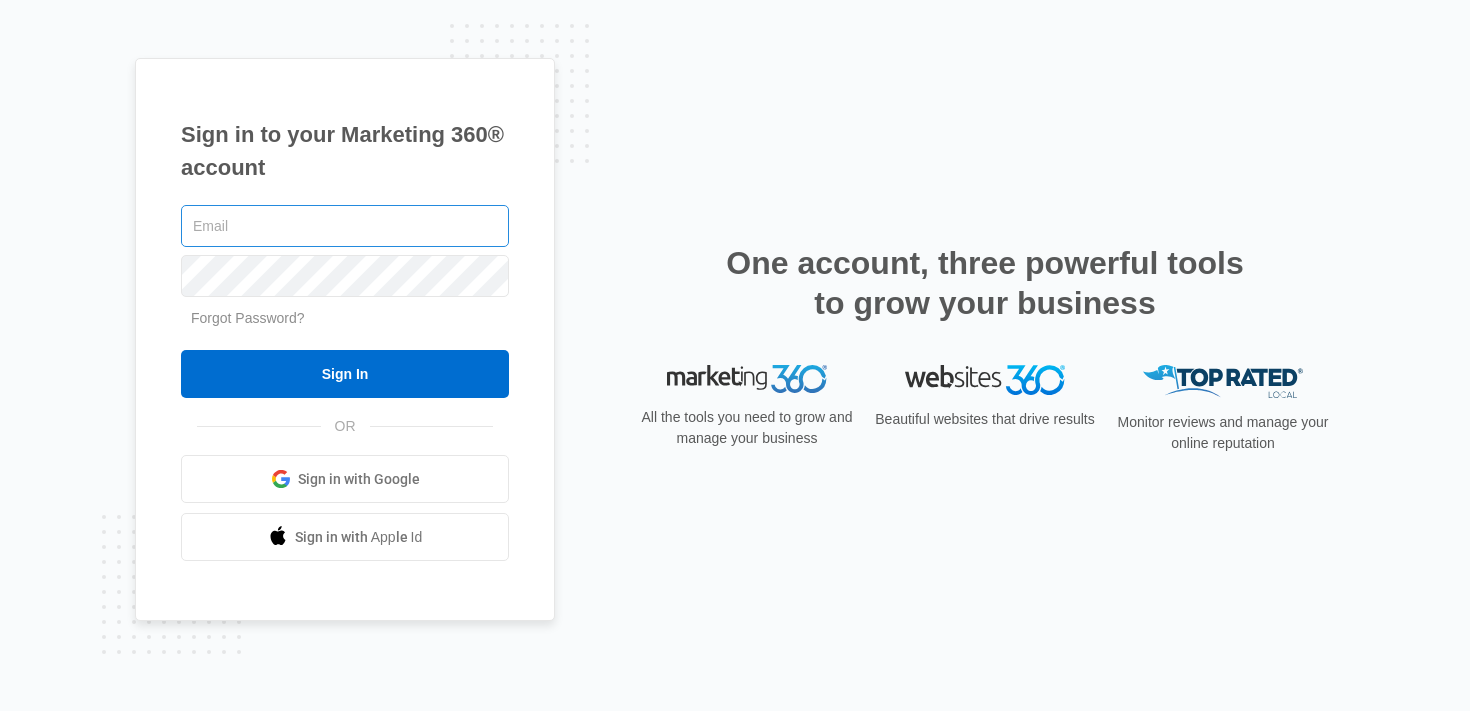type on "[EMAIL]" 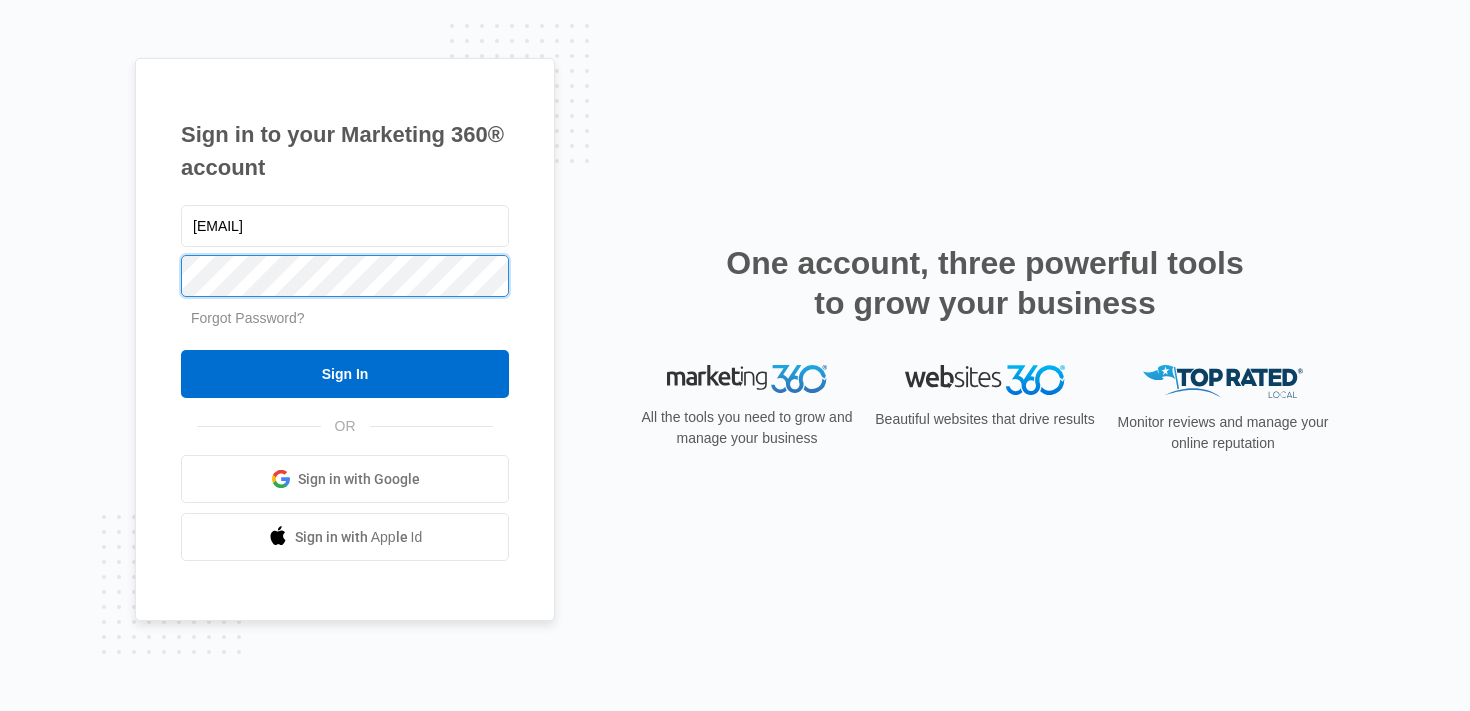 click on "Sign in to your Marketing 360® account
[EMAIL]
Forgot Password?
Sign In
OR
Sign in with Google
Sign in with Apple Id" at bounding box center (345, 340) 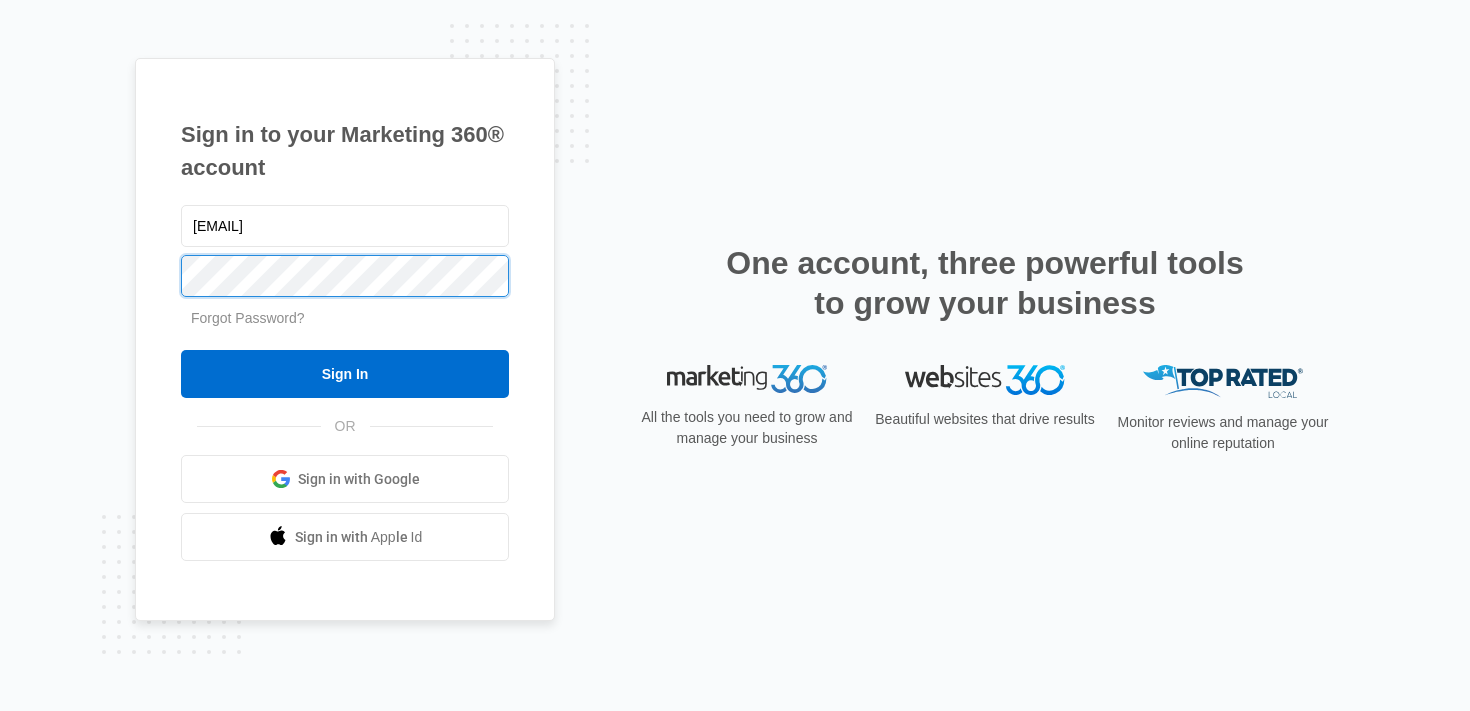 click on "Sign In" at bounding box center (345, 374) 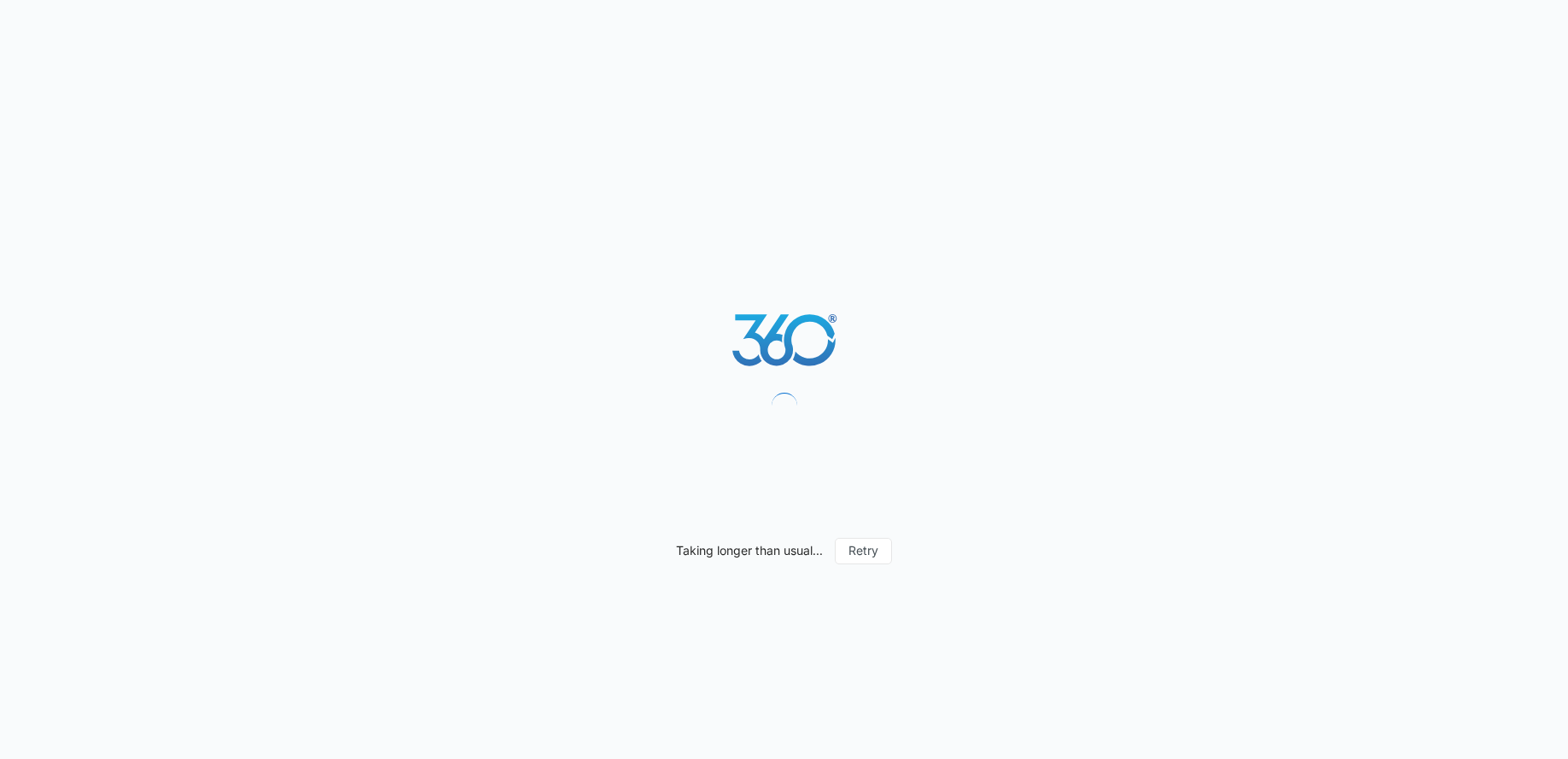 scroll, scrollTop: 0, scrollLeft: 0, axis: both 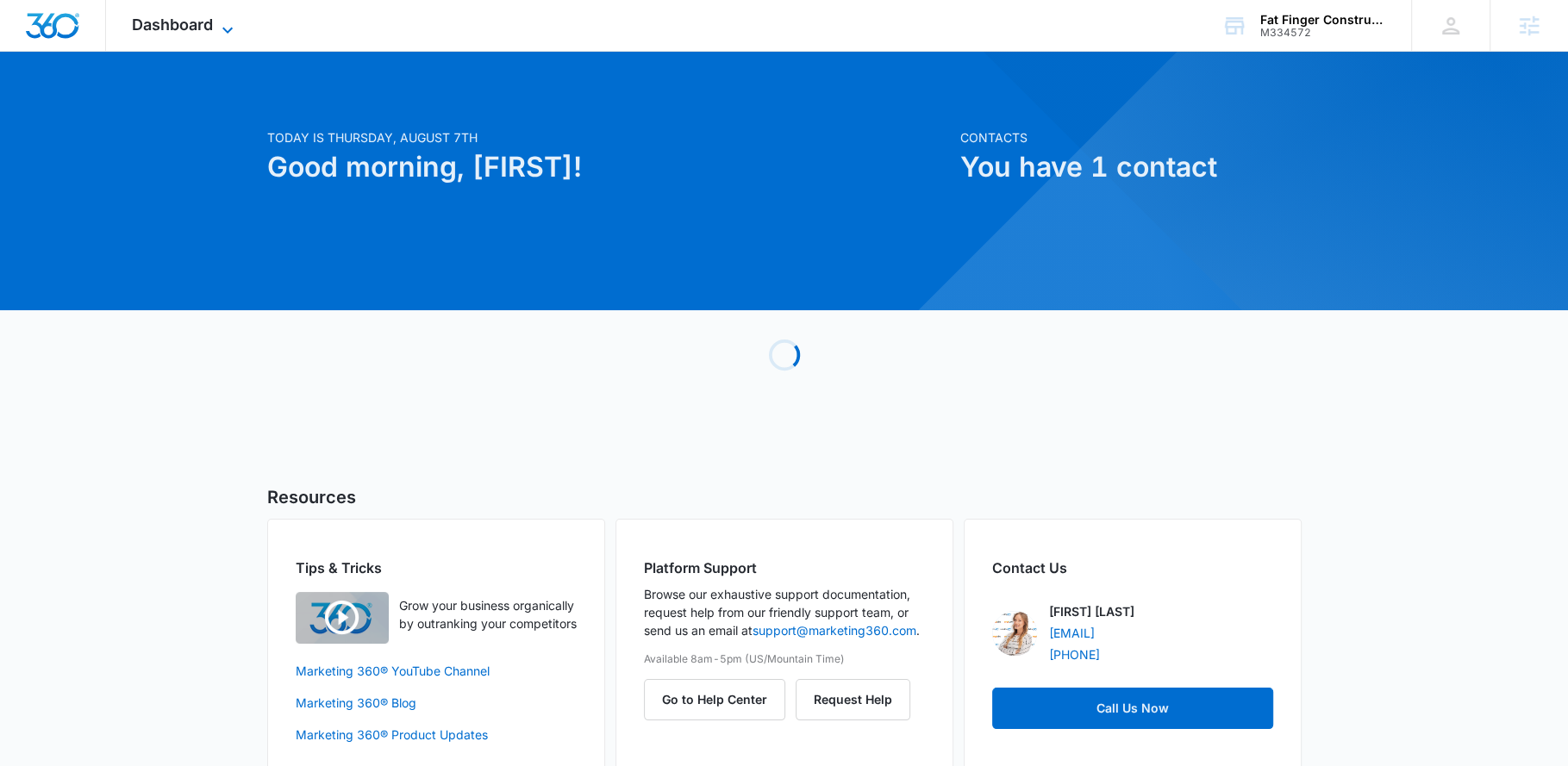 click on "Dashboard" at bounding box center (172, 24) 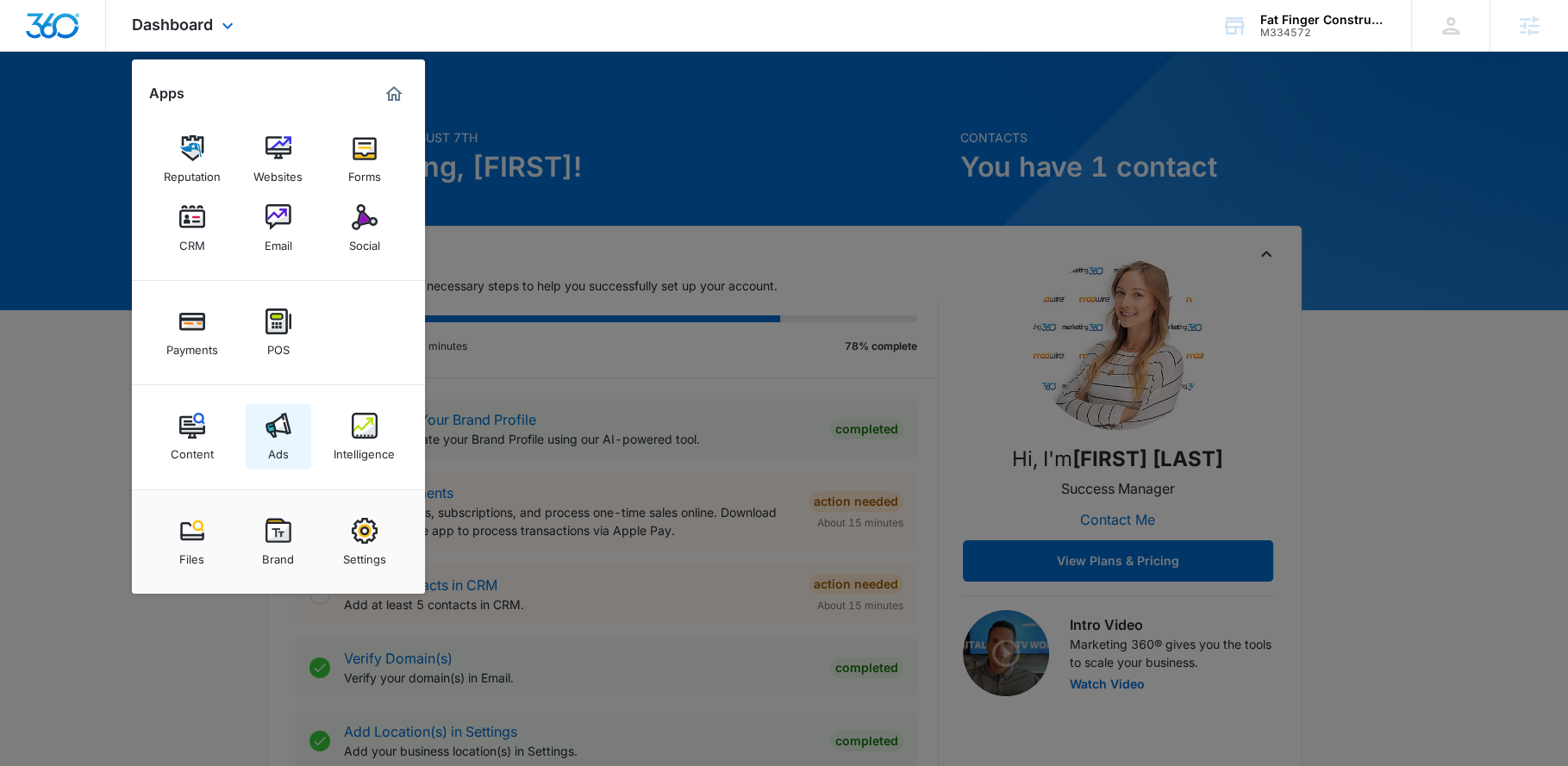 click at bounding box center [278, 426] 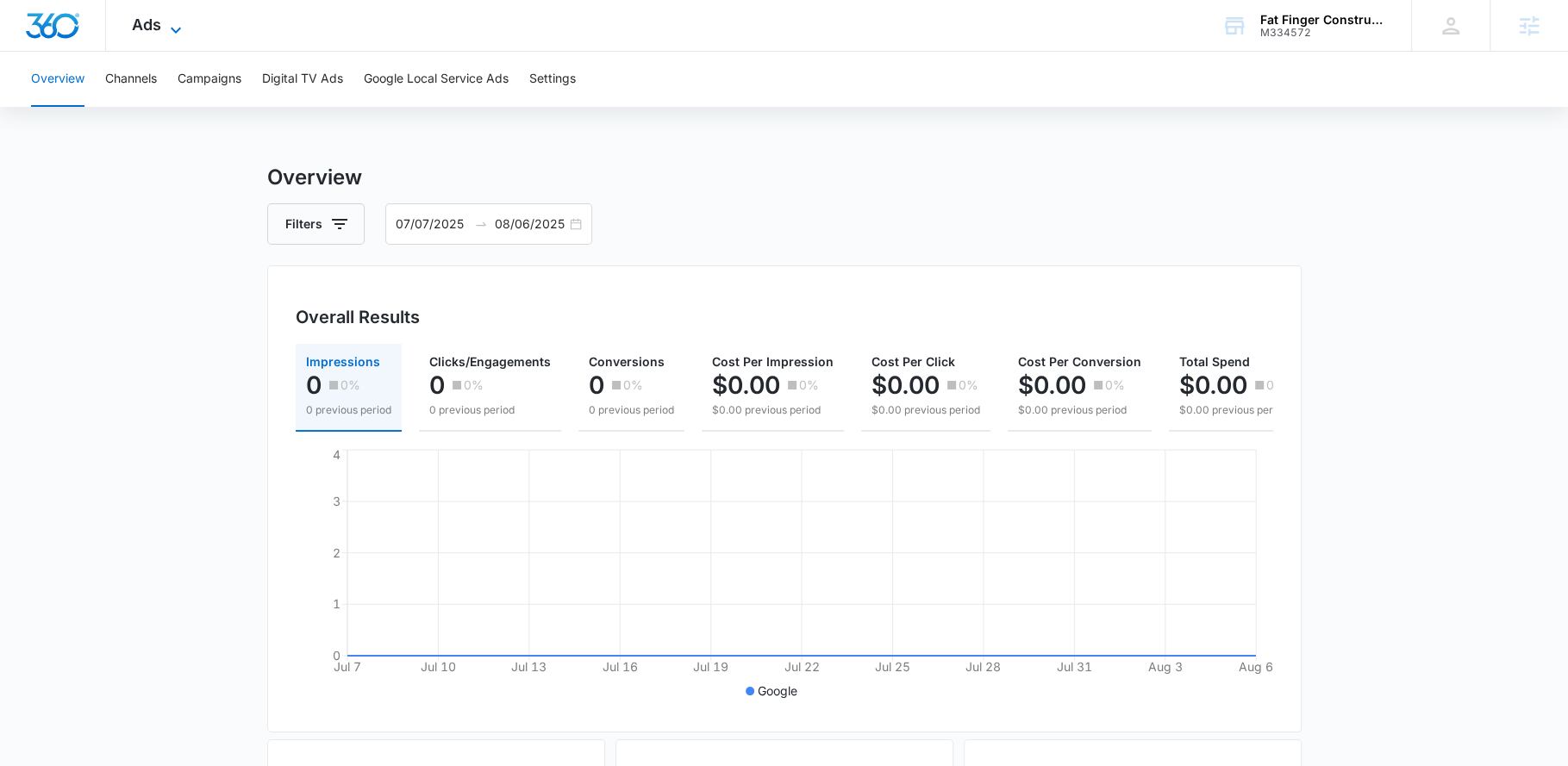 click 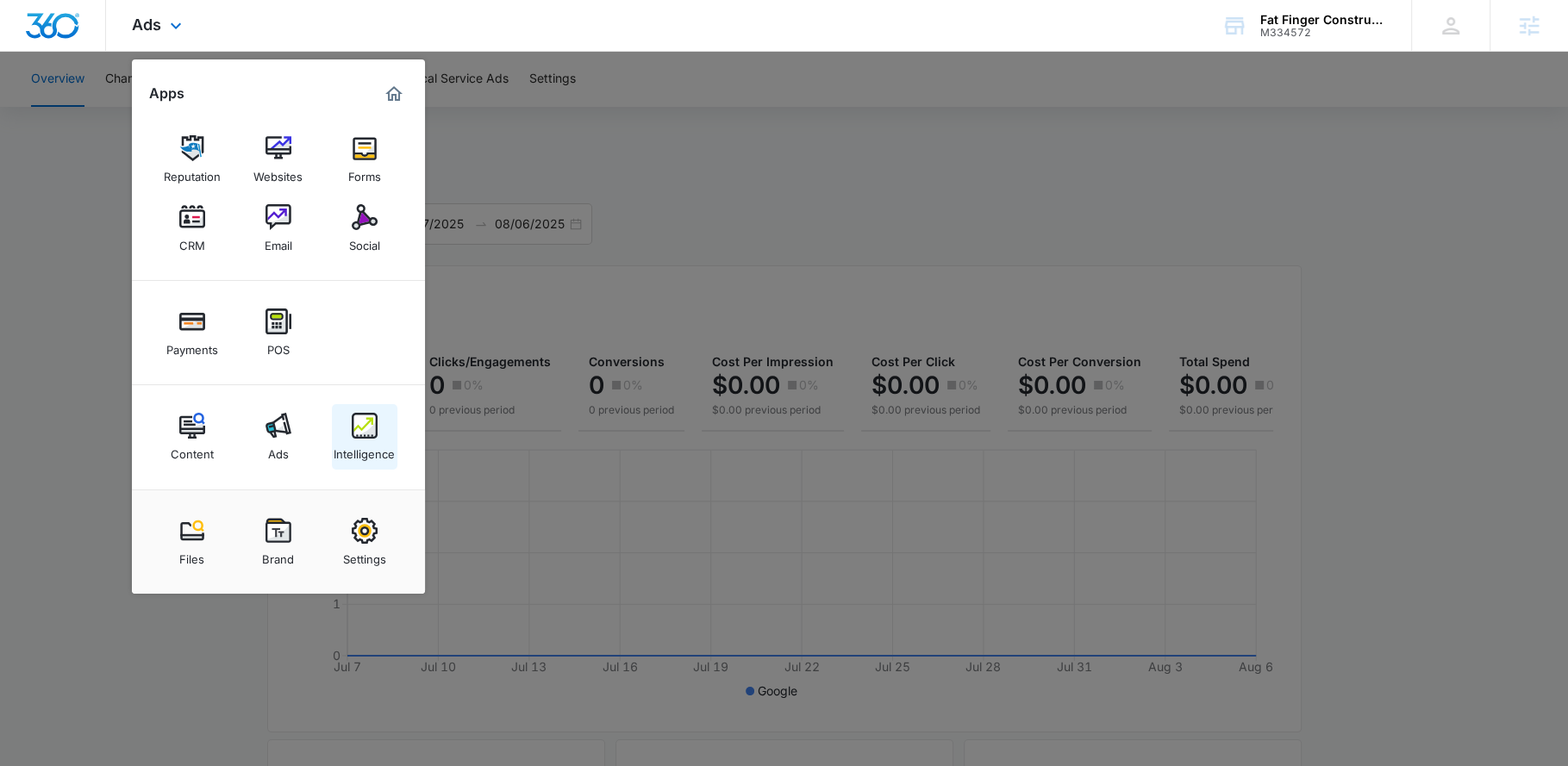 click on "Intelligence" at bounding box center [365, 437] 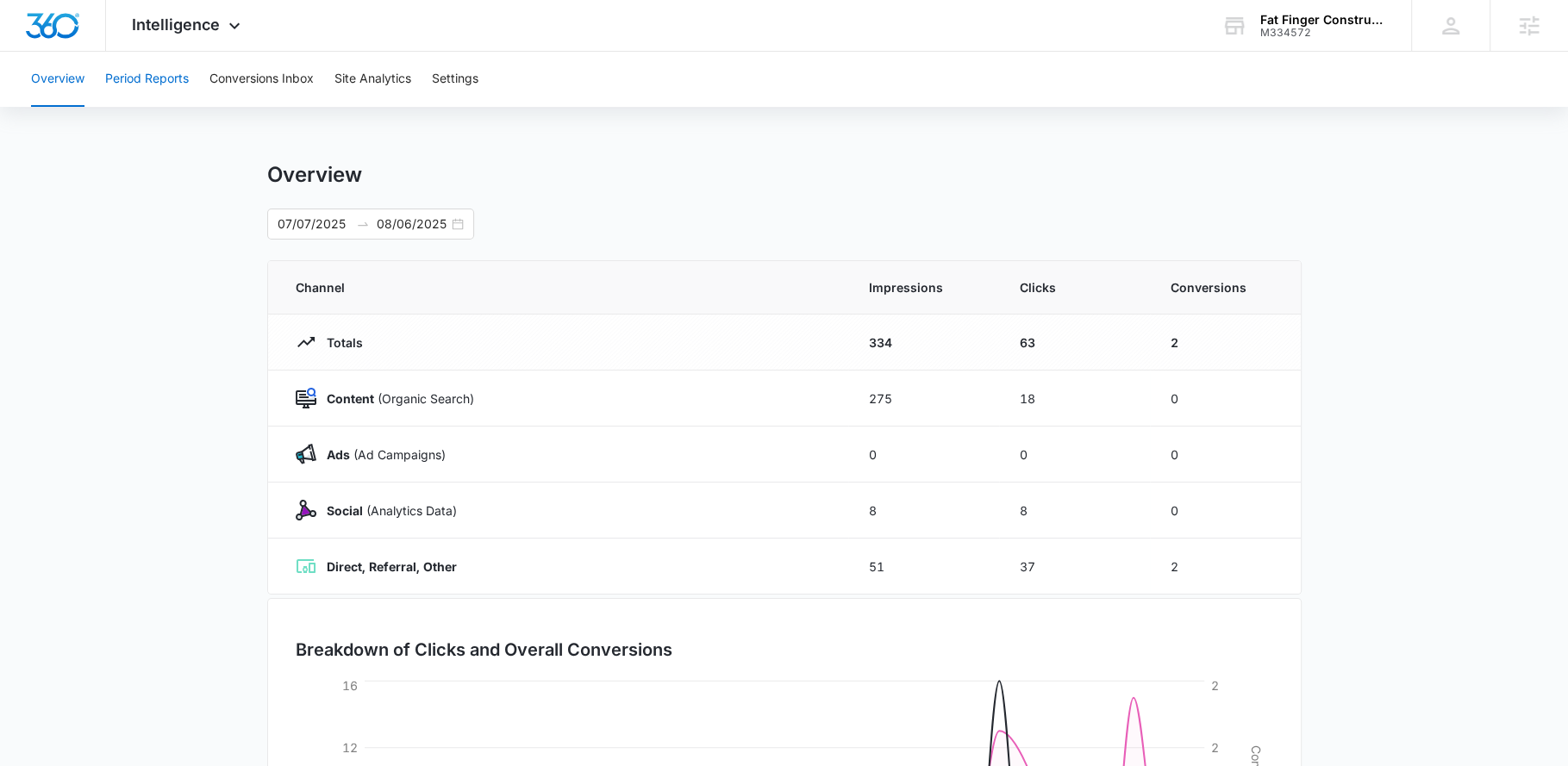 click on "Period Reports" at bounding box center (147, 79) 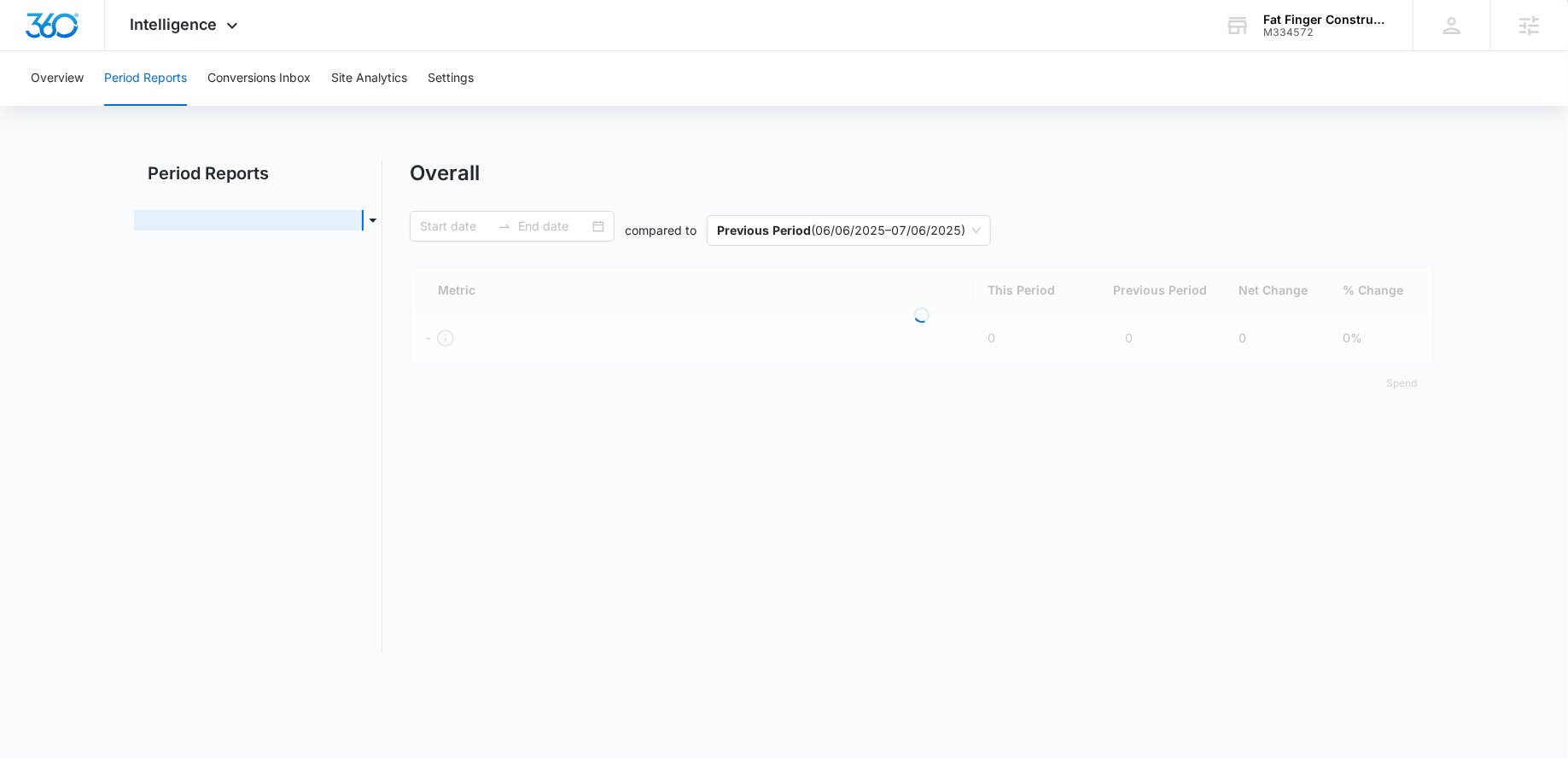 type on "07/07/2025" 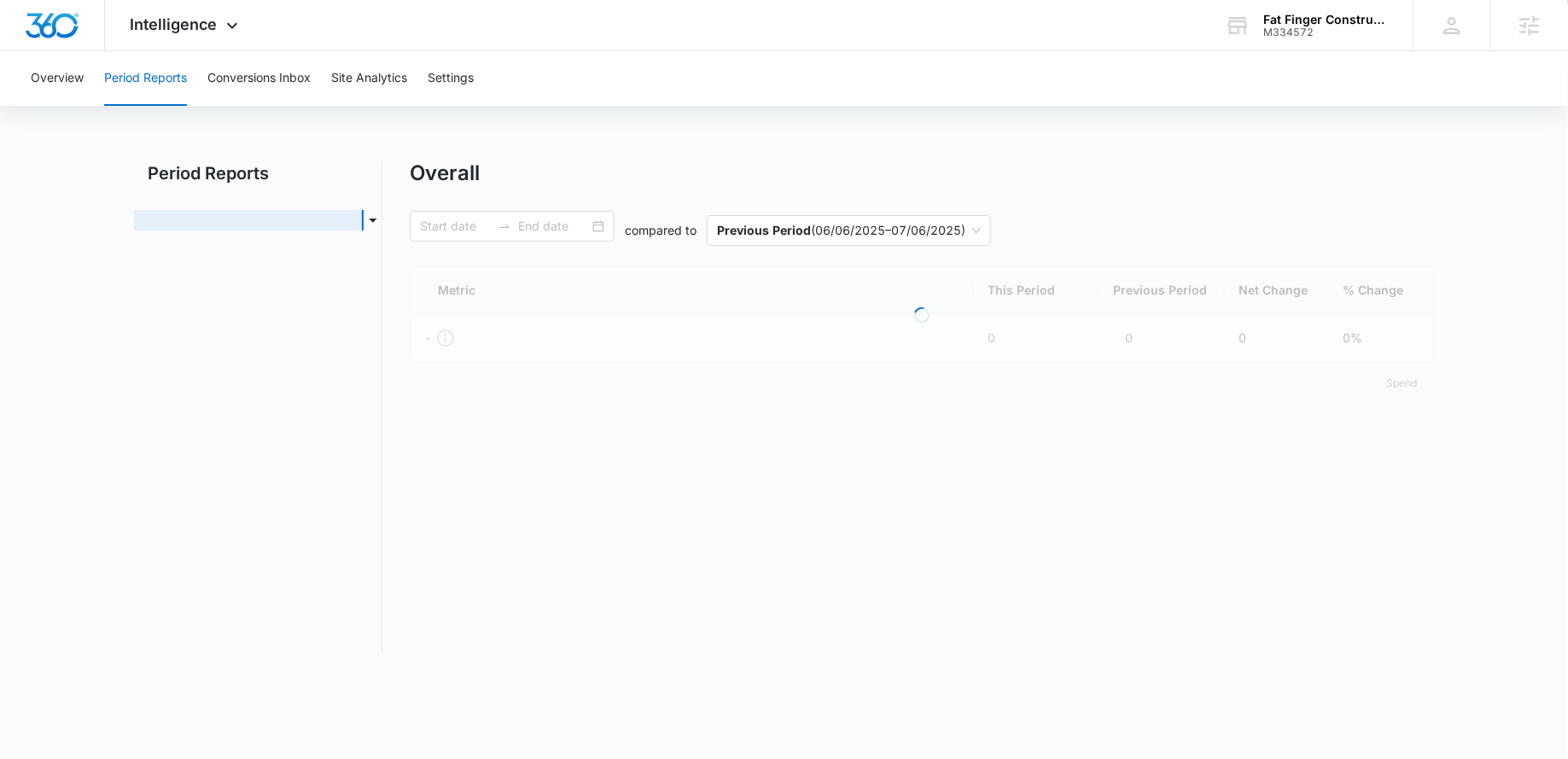 type on "08/06/2025" 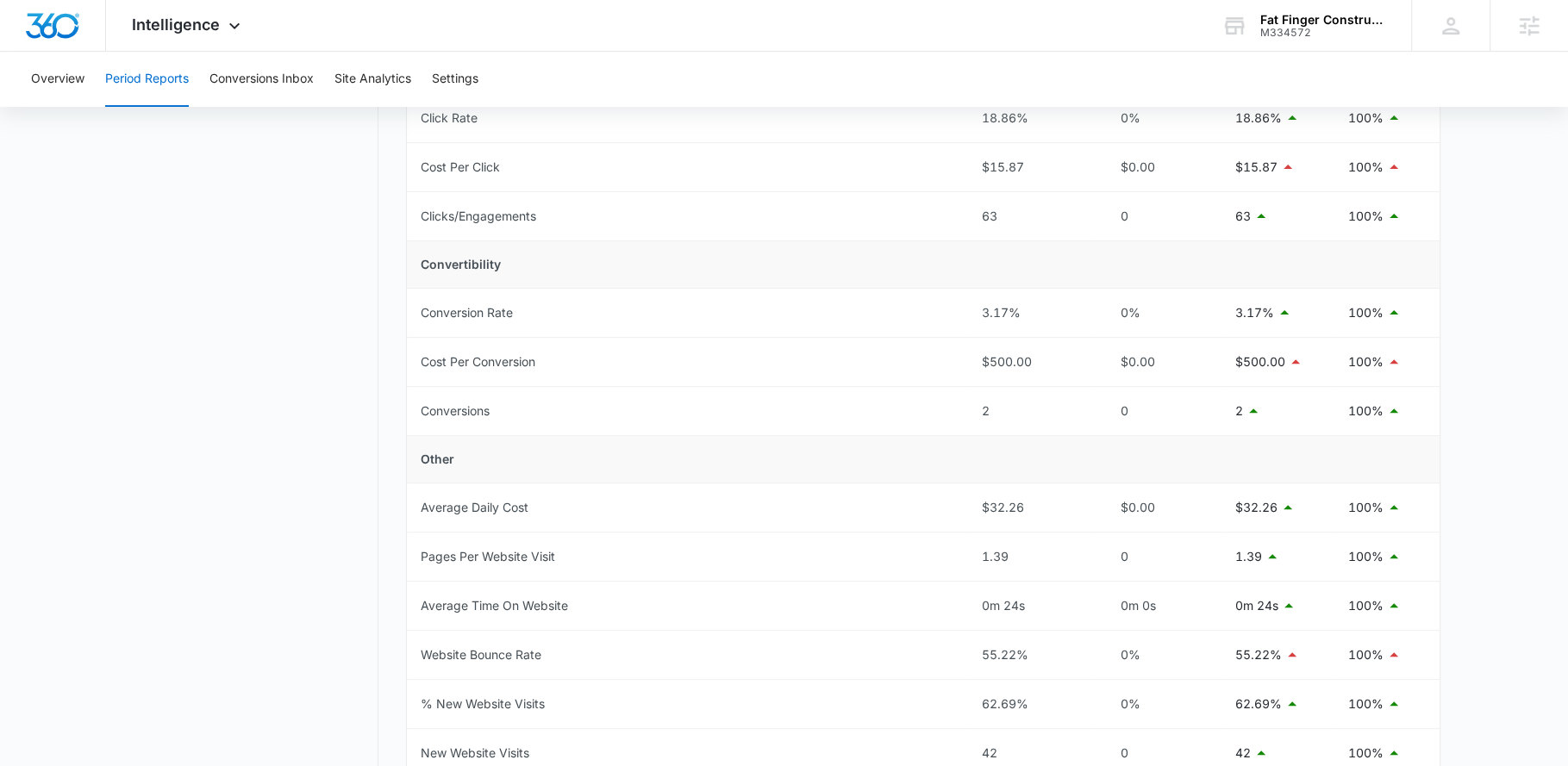 scroll, scrollTop: 0, scrollLeft: 0, axis: both 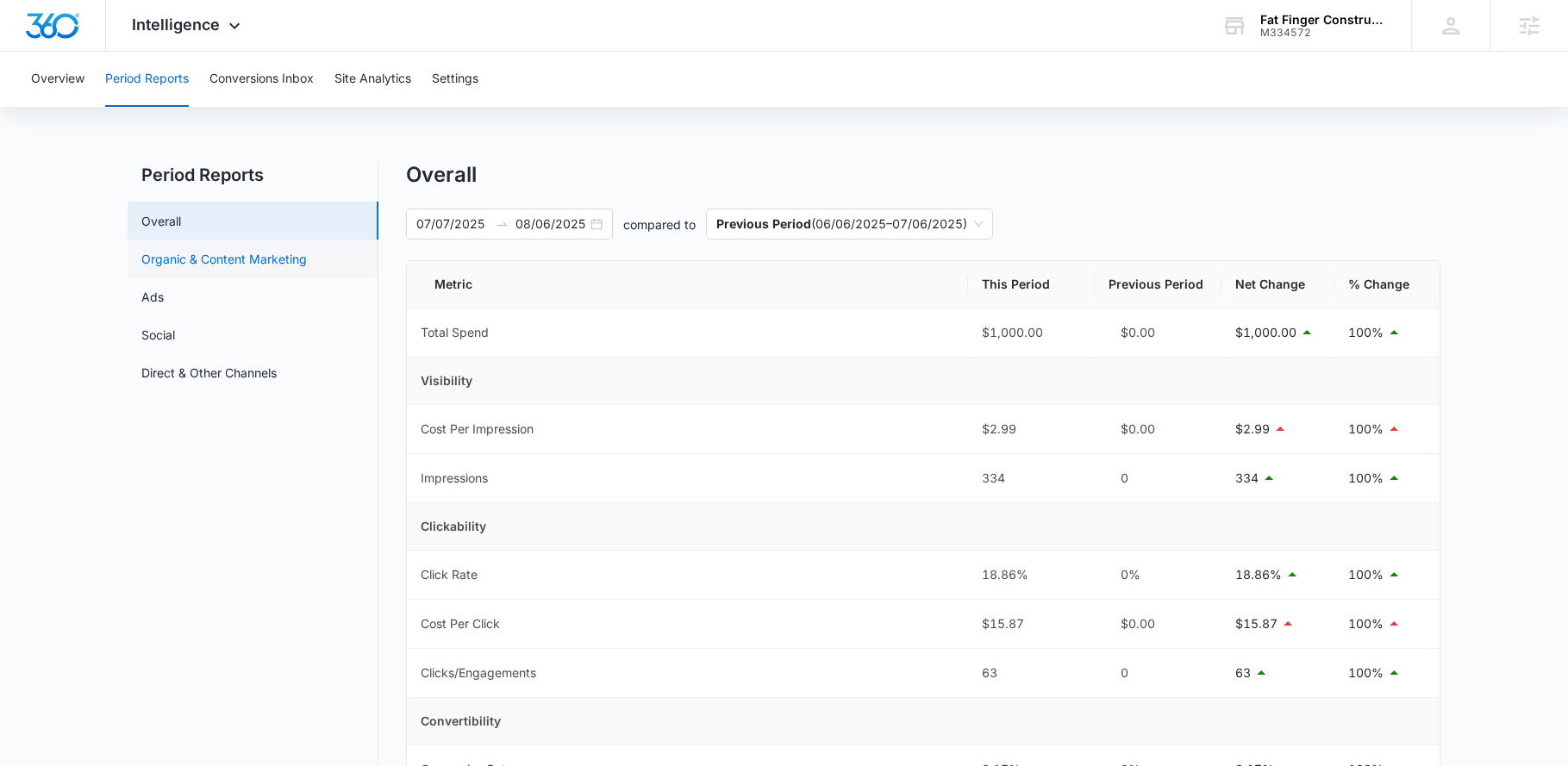 click on "Organic & Content Marketing" at bounding box center [224, 258] 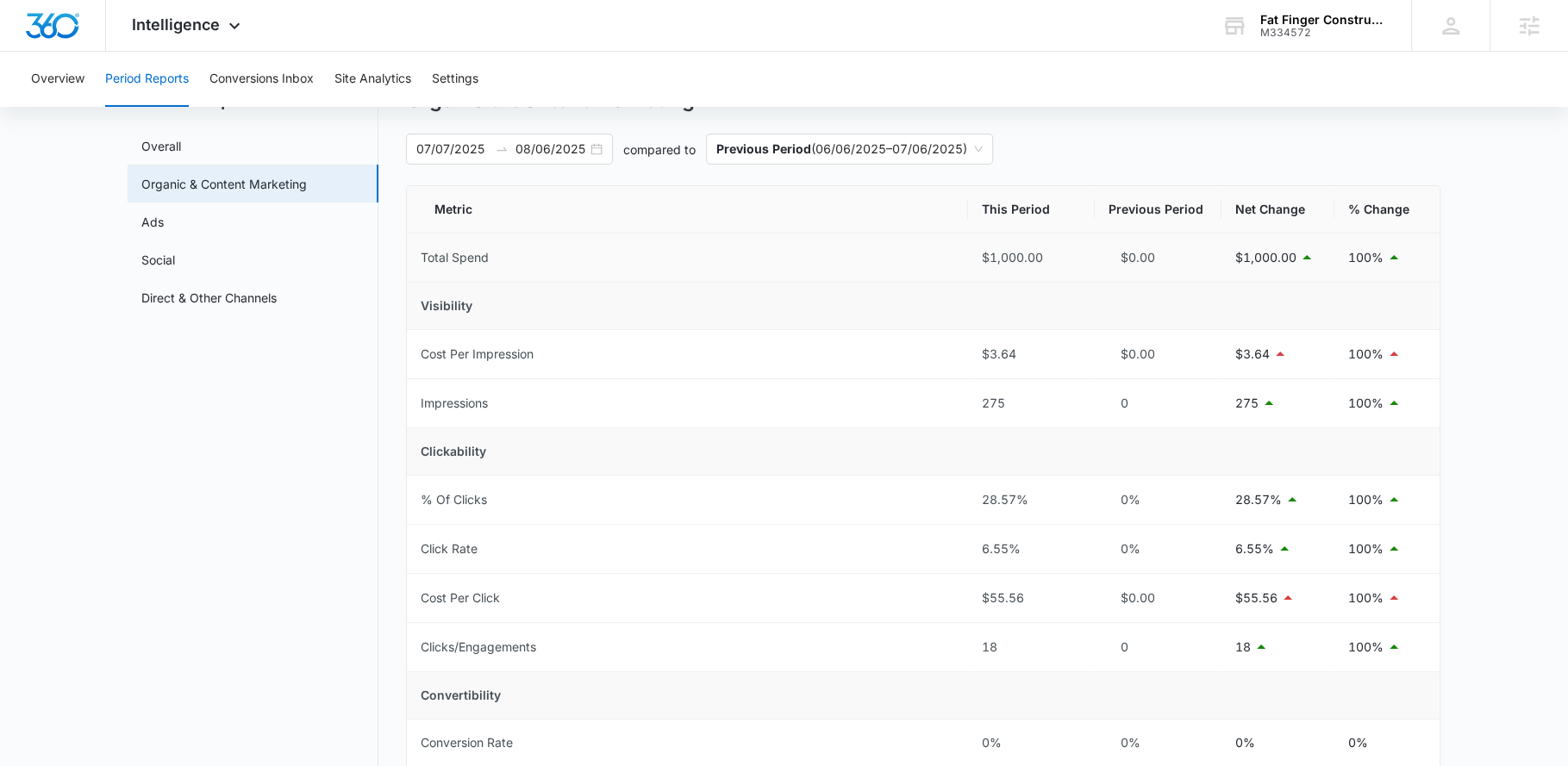 scroll, scrollTop: 0, scrollLeft: 0, axis: both 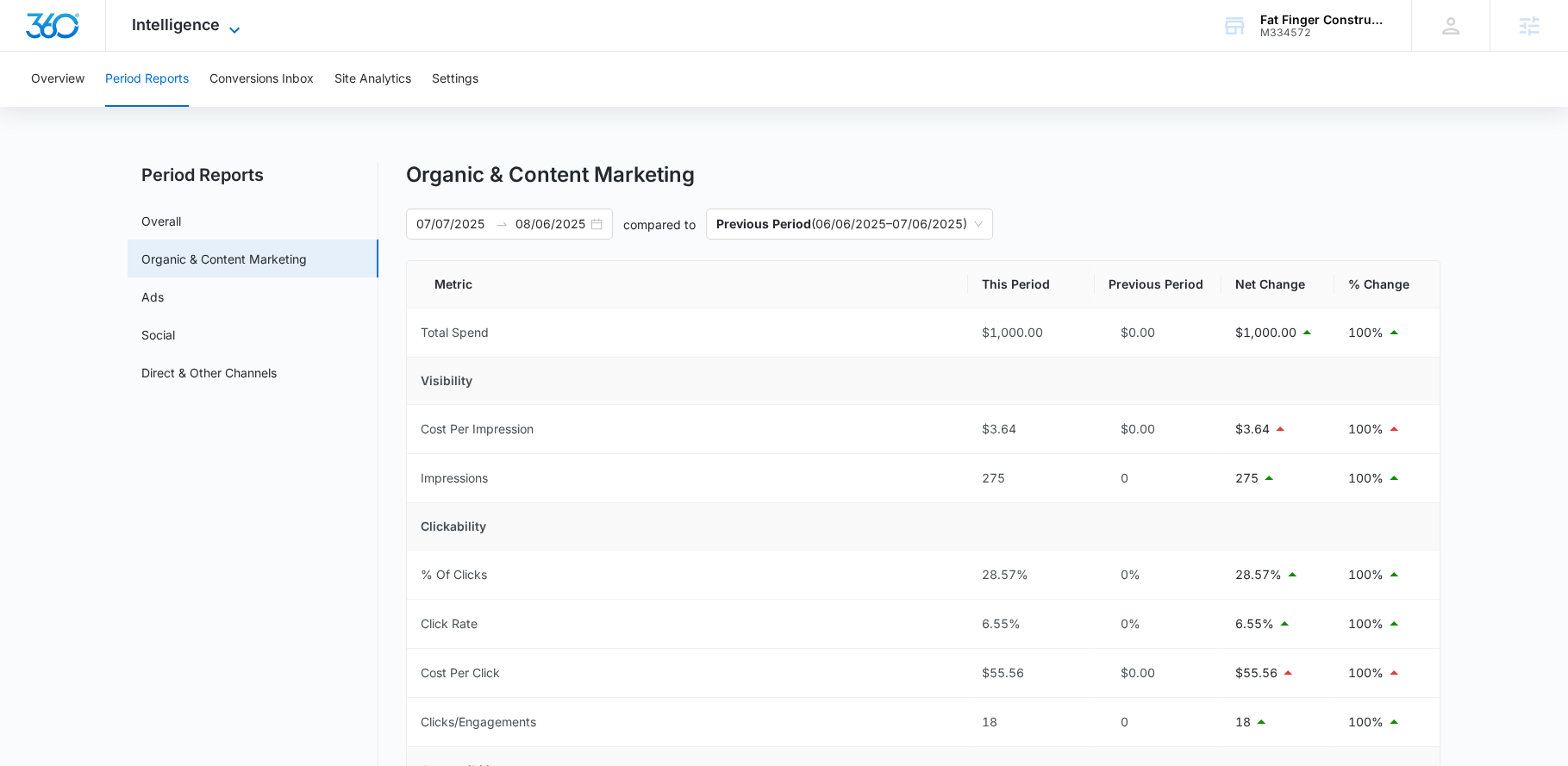 click on "Intelligence" at bounding box center [176, 24] 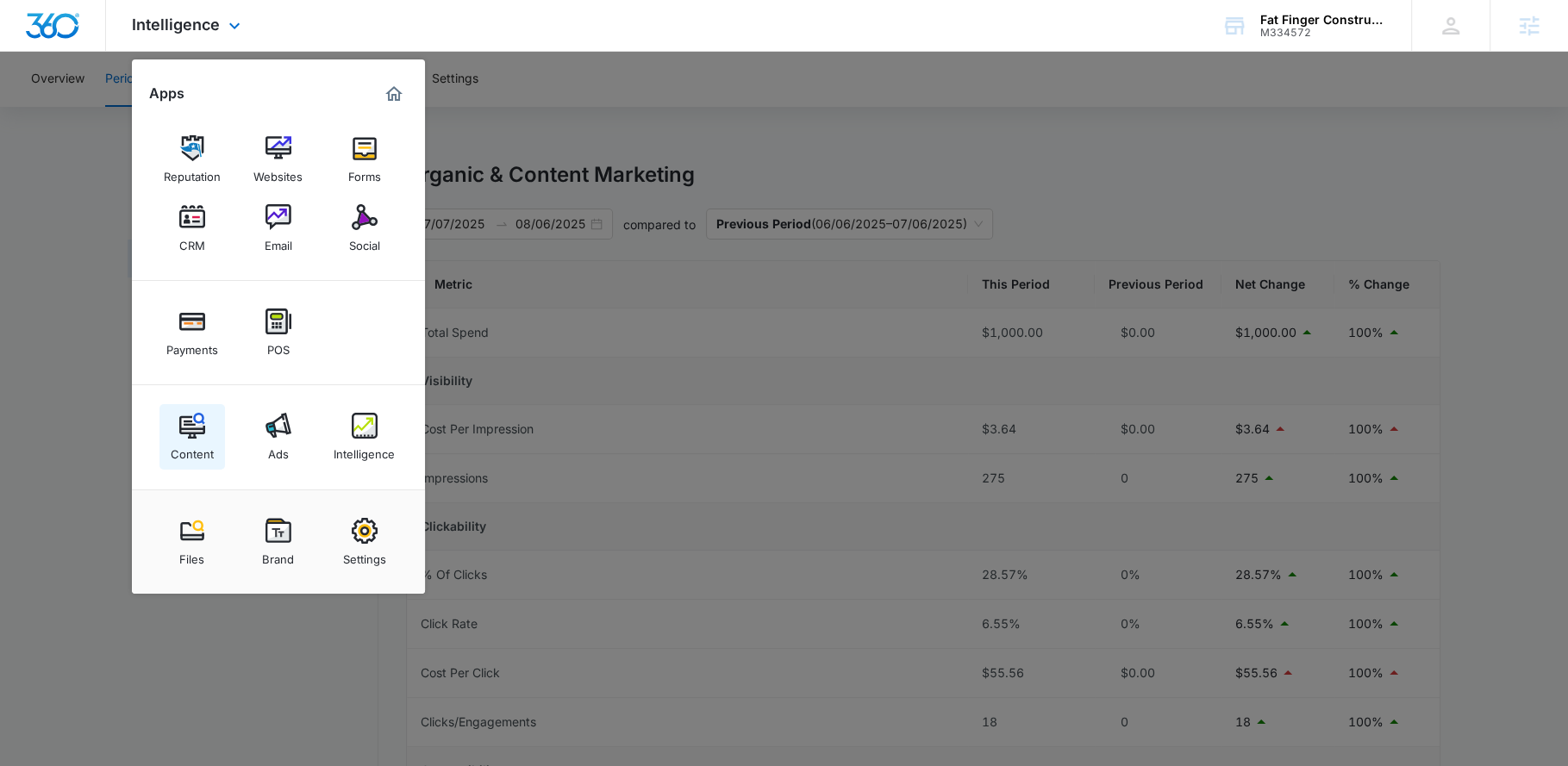 click on "Content" at bounding box center [192, 437] 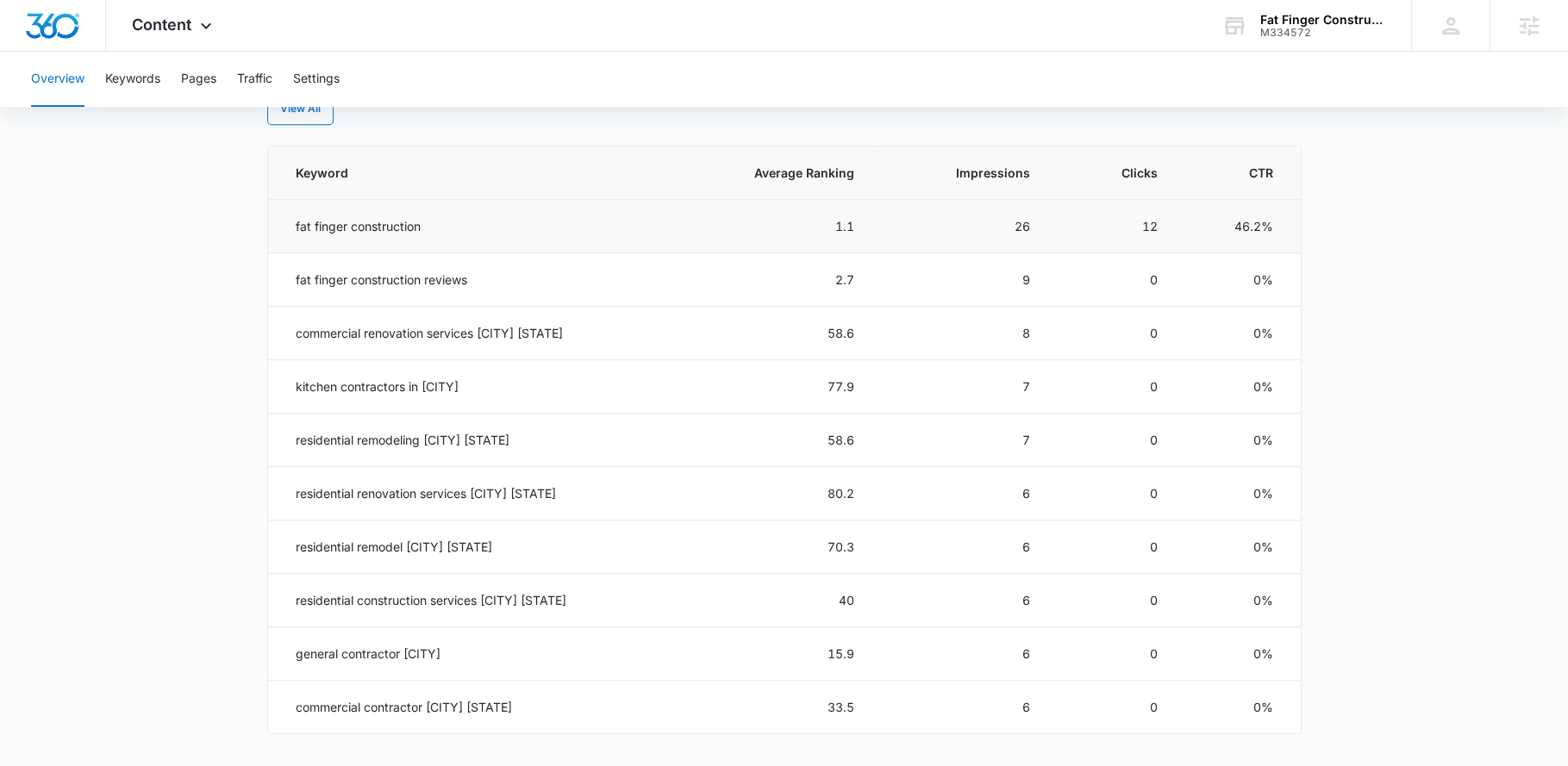 scroll, scrollTop: 0, scrollLeft: 0, axis: both 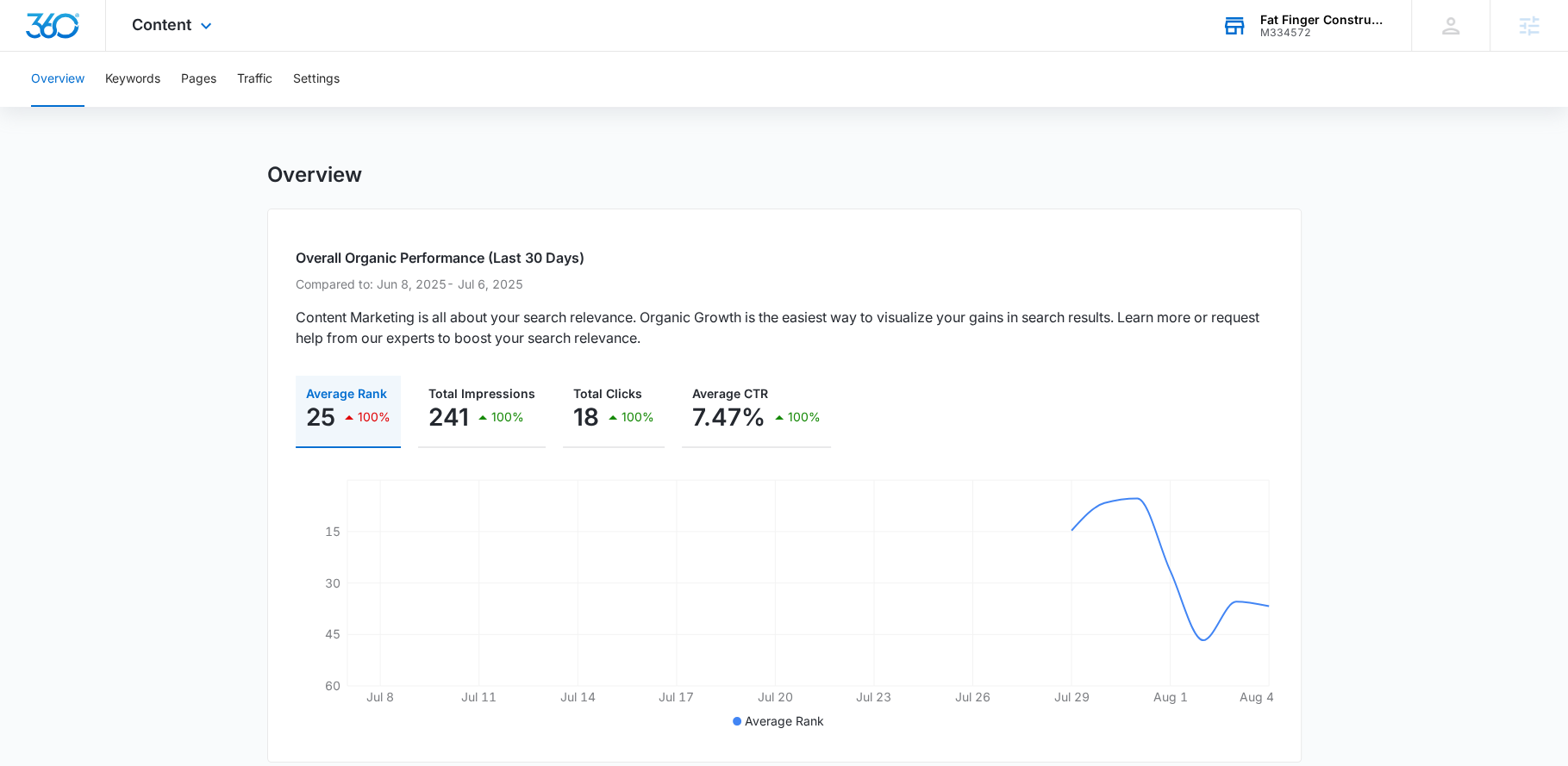 click on "Fat Finger Construction M334572 Your Accounts View All" at bounding box center [1303, 25] 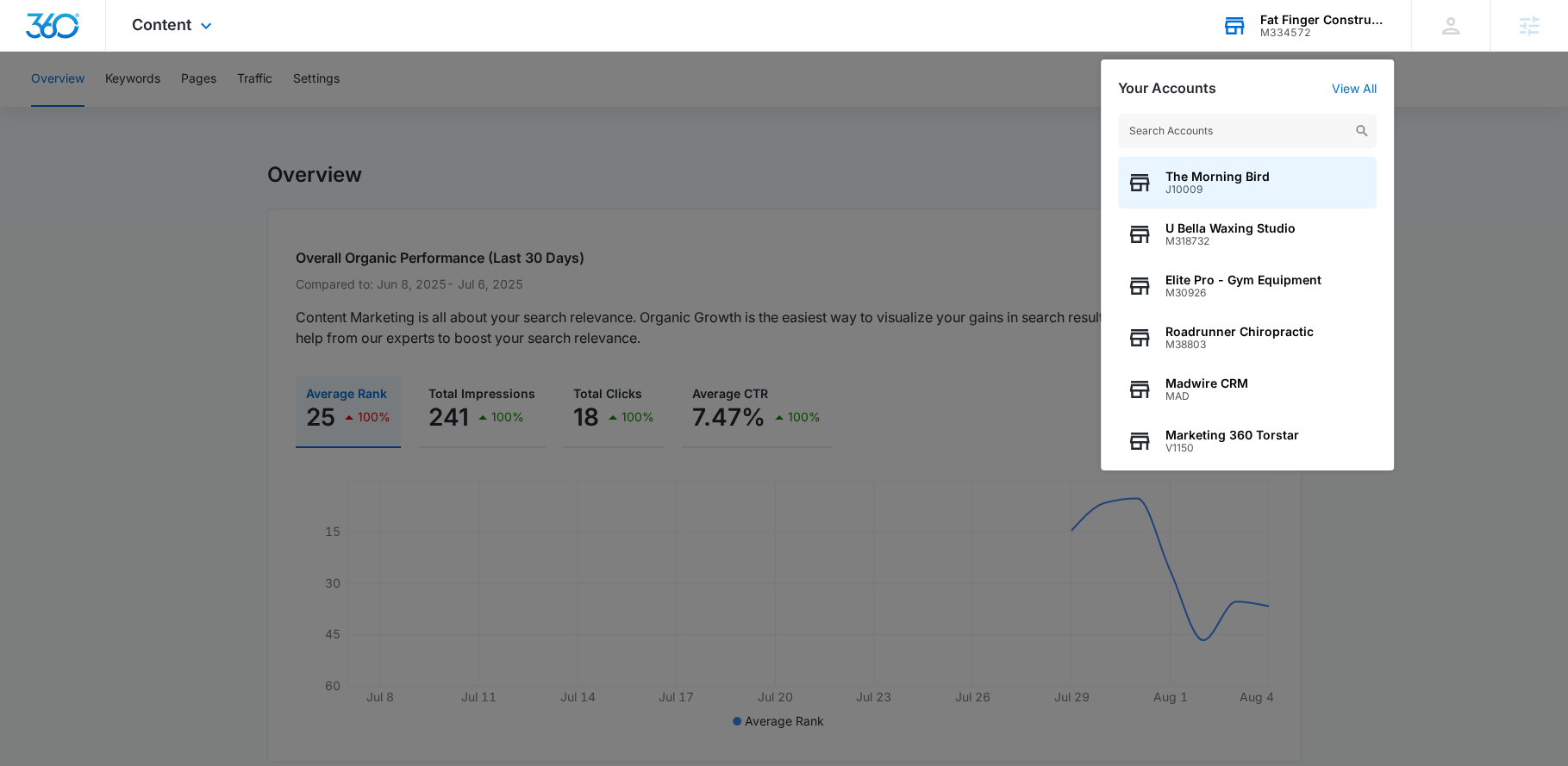 click at bounding box center [1247, 131] 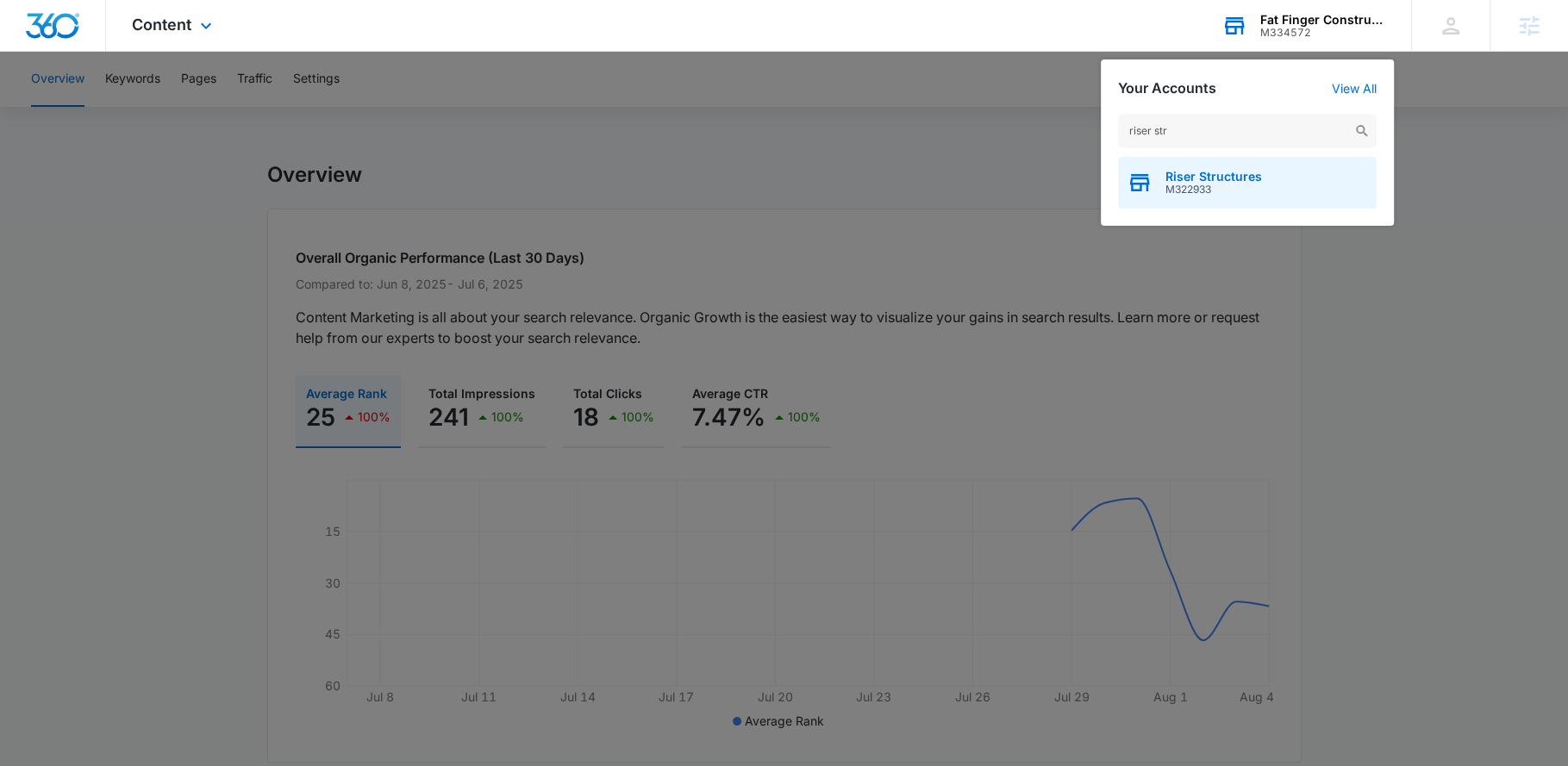 type on "riser str" 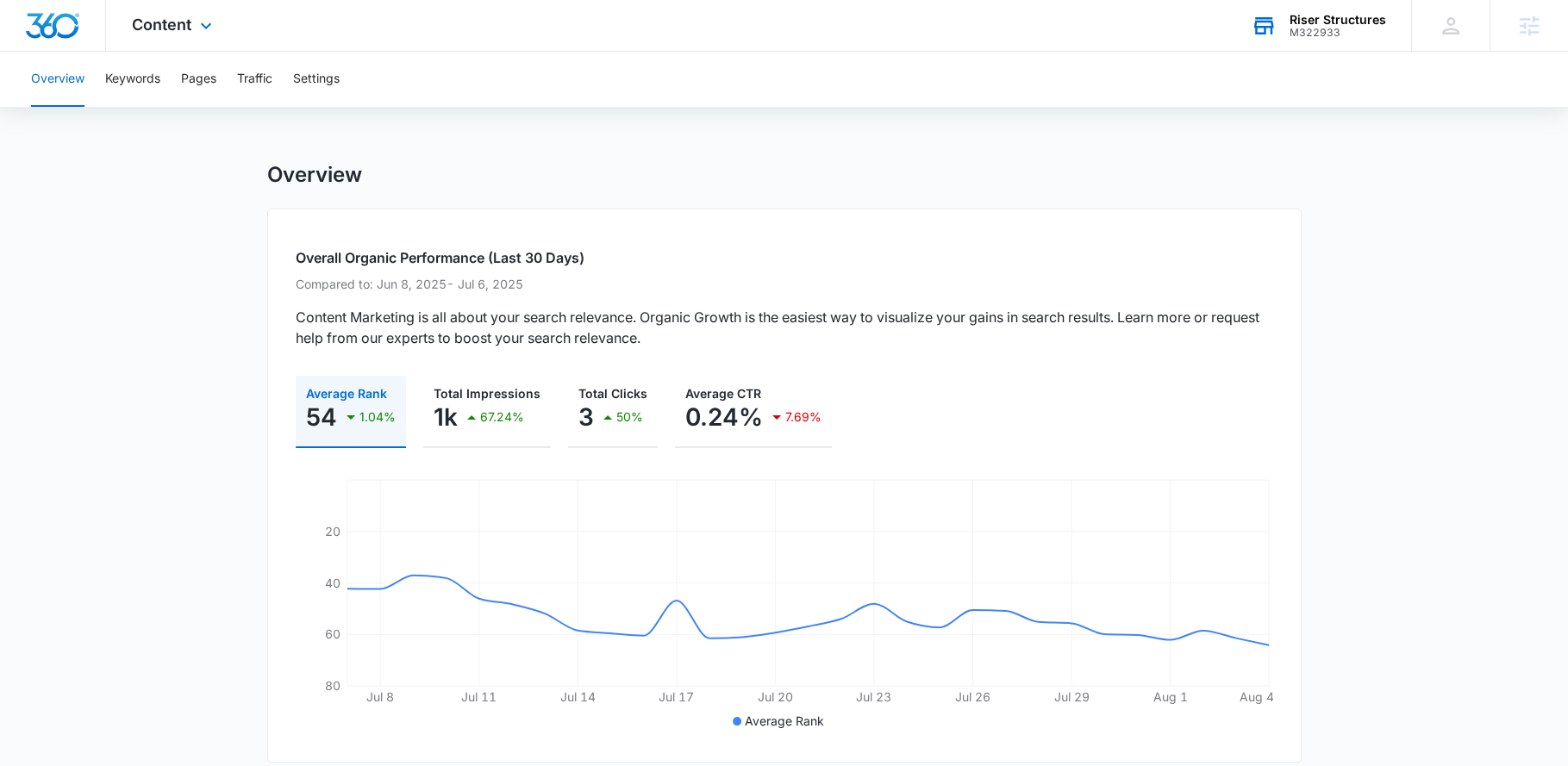 click on "Content Apps Reputation Websites Forms CRM Email Social Shop Payments POS Content Ads Intelligence Files Brand Settings" at bounding box center [174, 25] 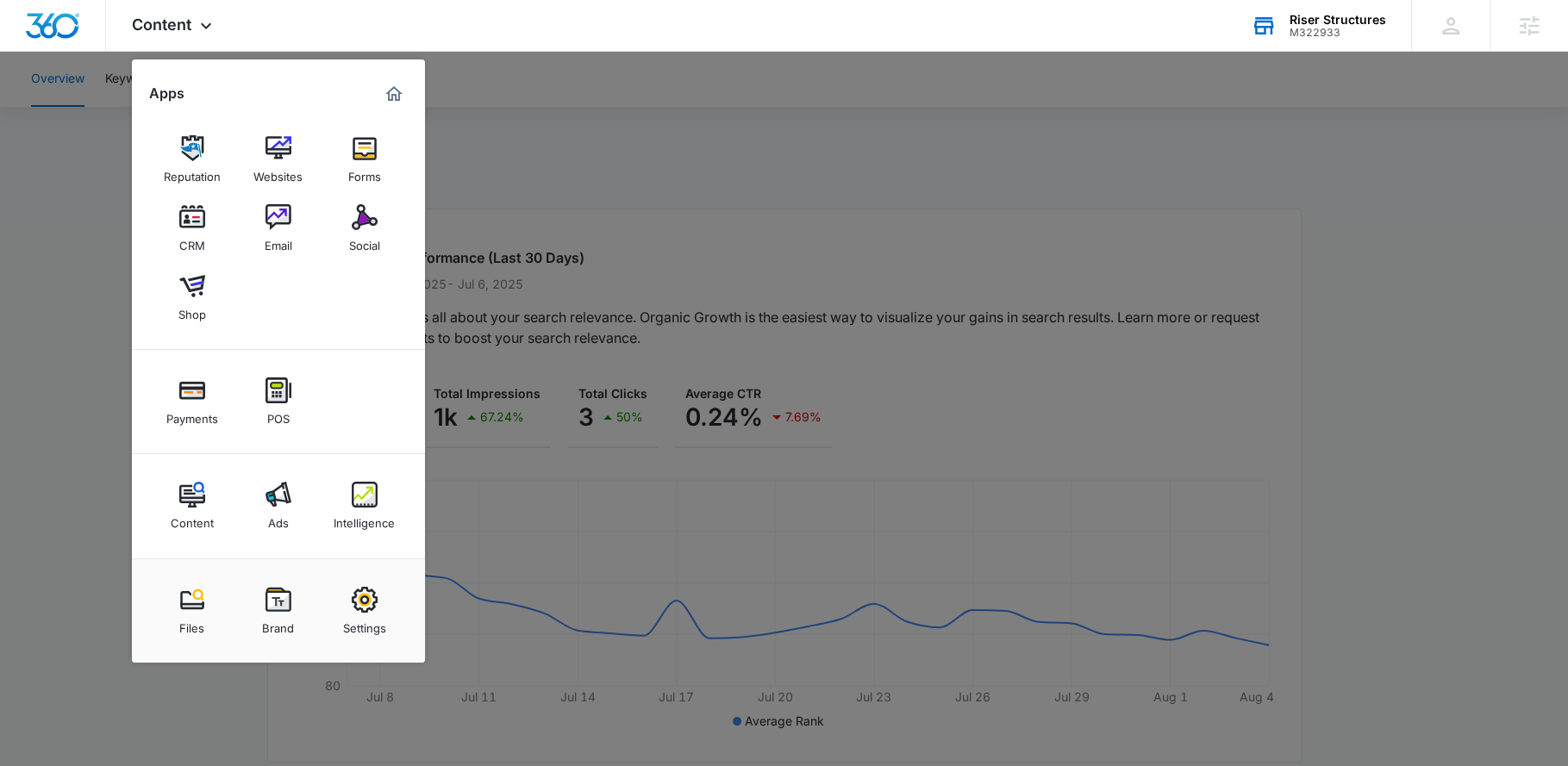 click at bounding box center [278, 495] 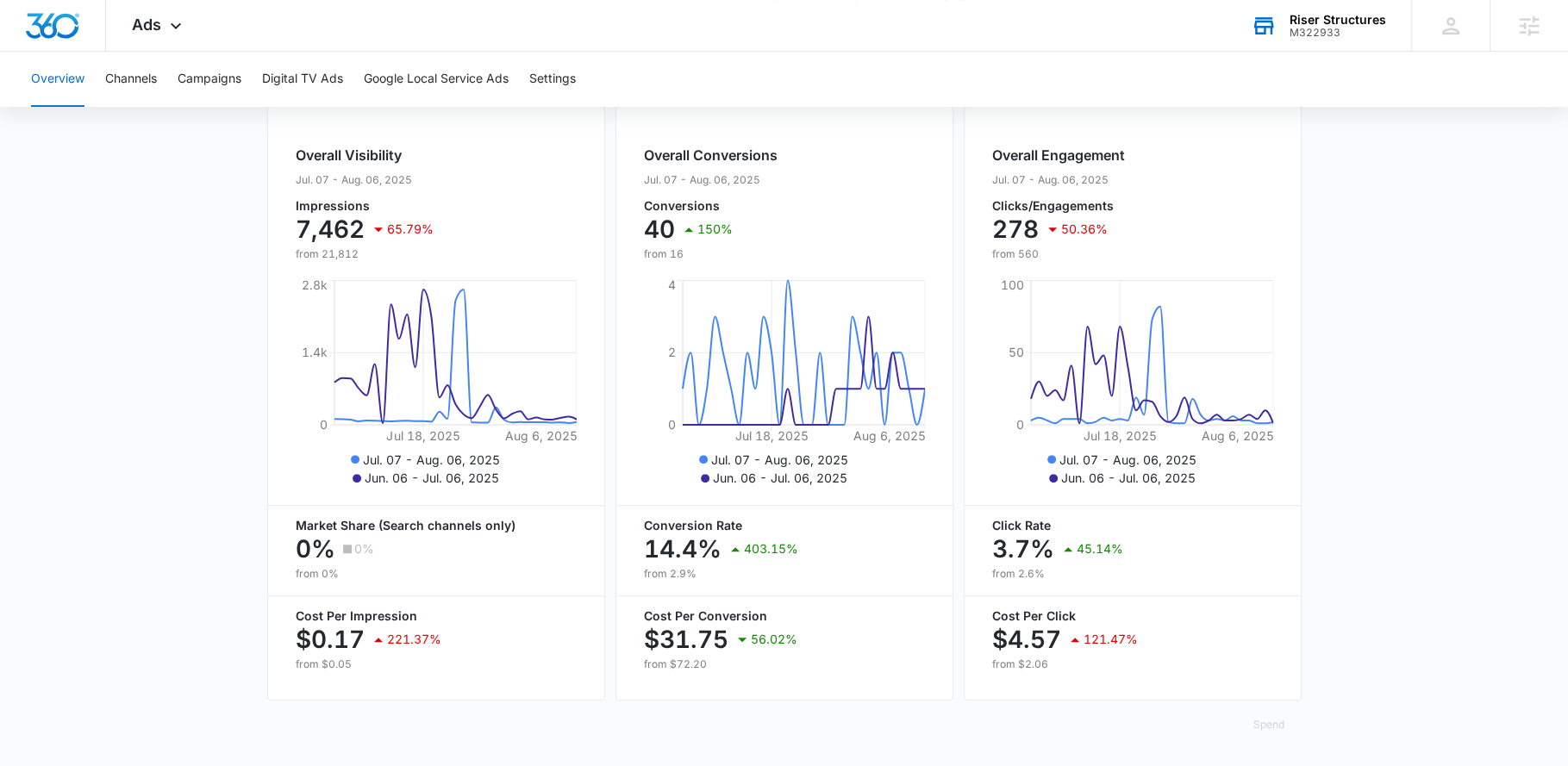 scroll, scrollTop: 0, scrollLeft: 0, axis: both 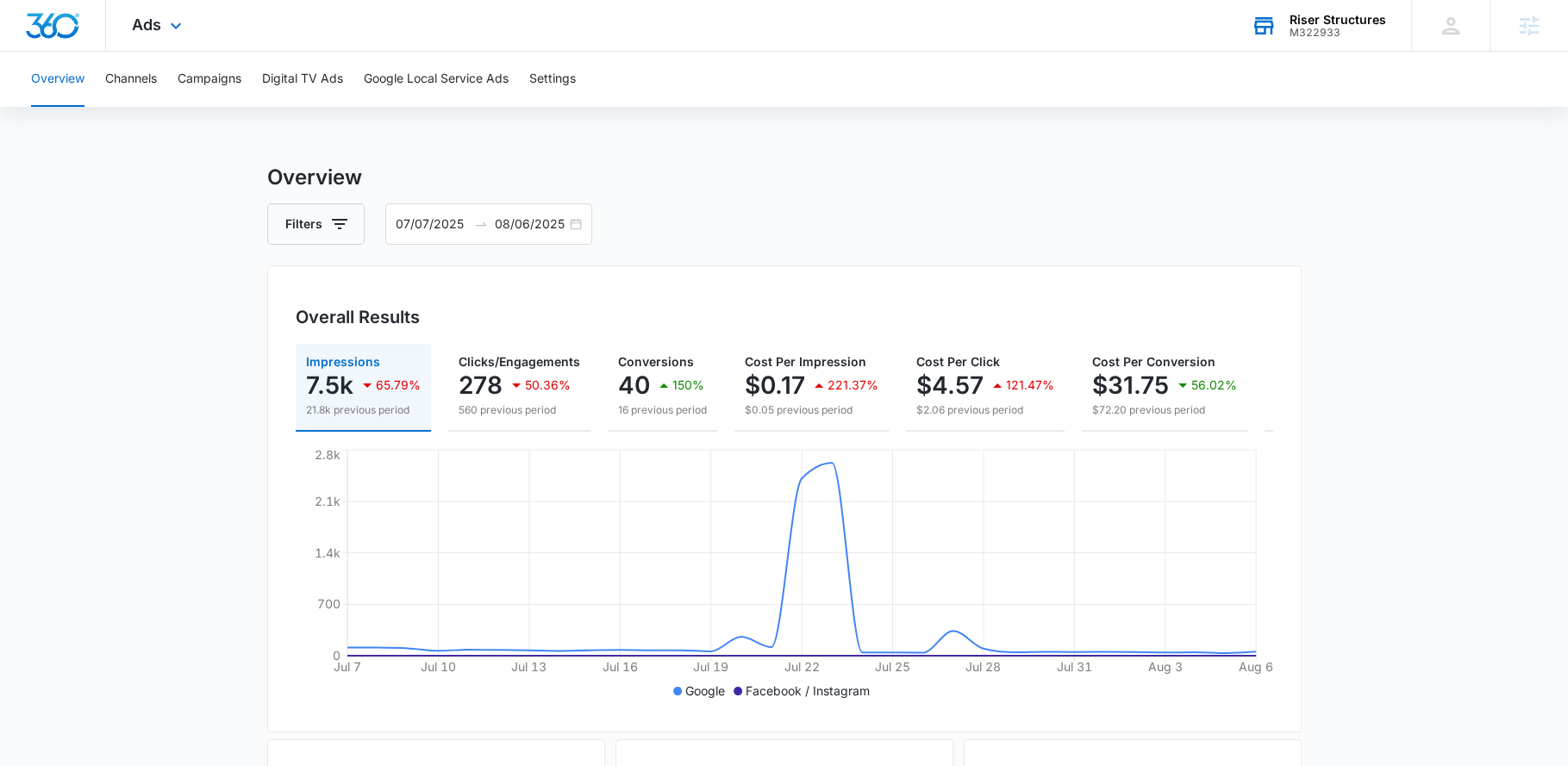 click on "Ads Apps Reputation Websites Forms CRM Email Social Shop Payments POS Content Ads Intelligence Files Brand Settings" at bounding box center [159, 25] 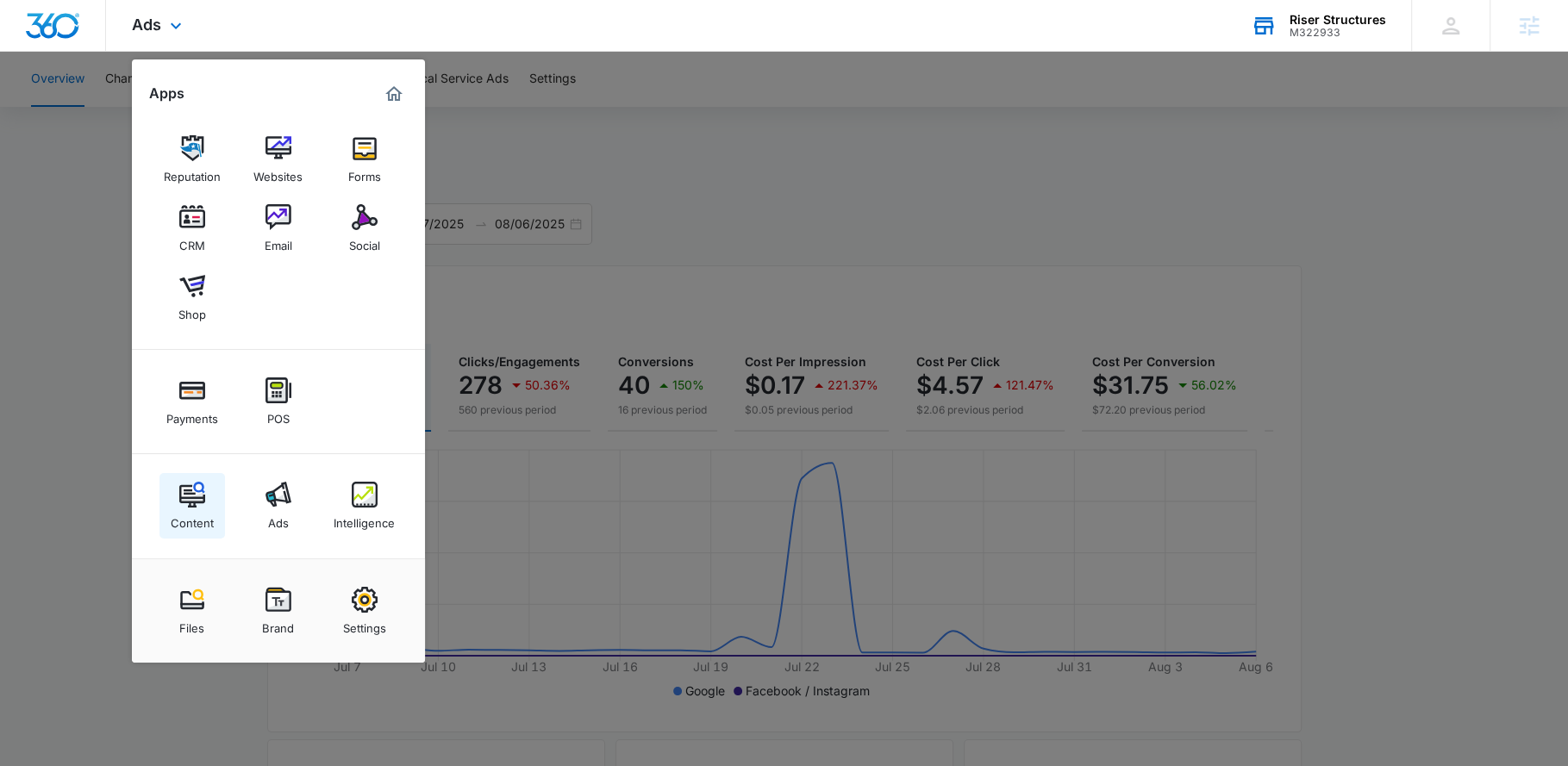 click at bounding box center (192, 495) 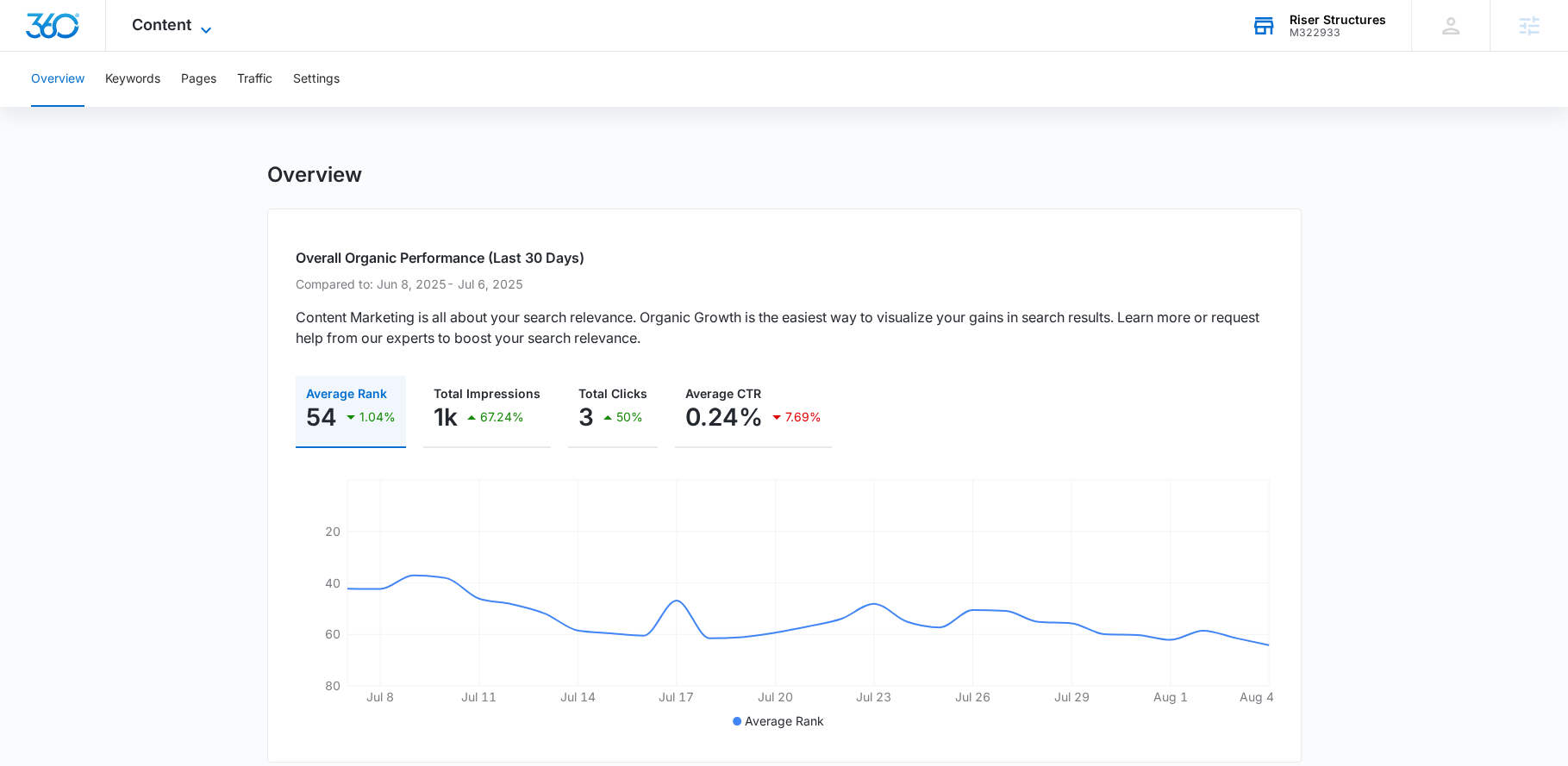 click on "Content" at bounding box center [161, 24] 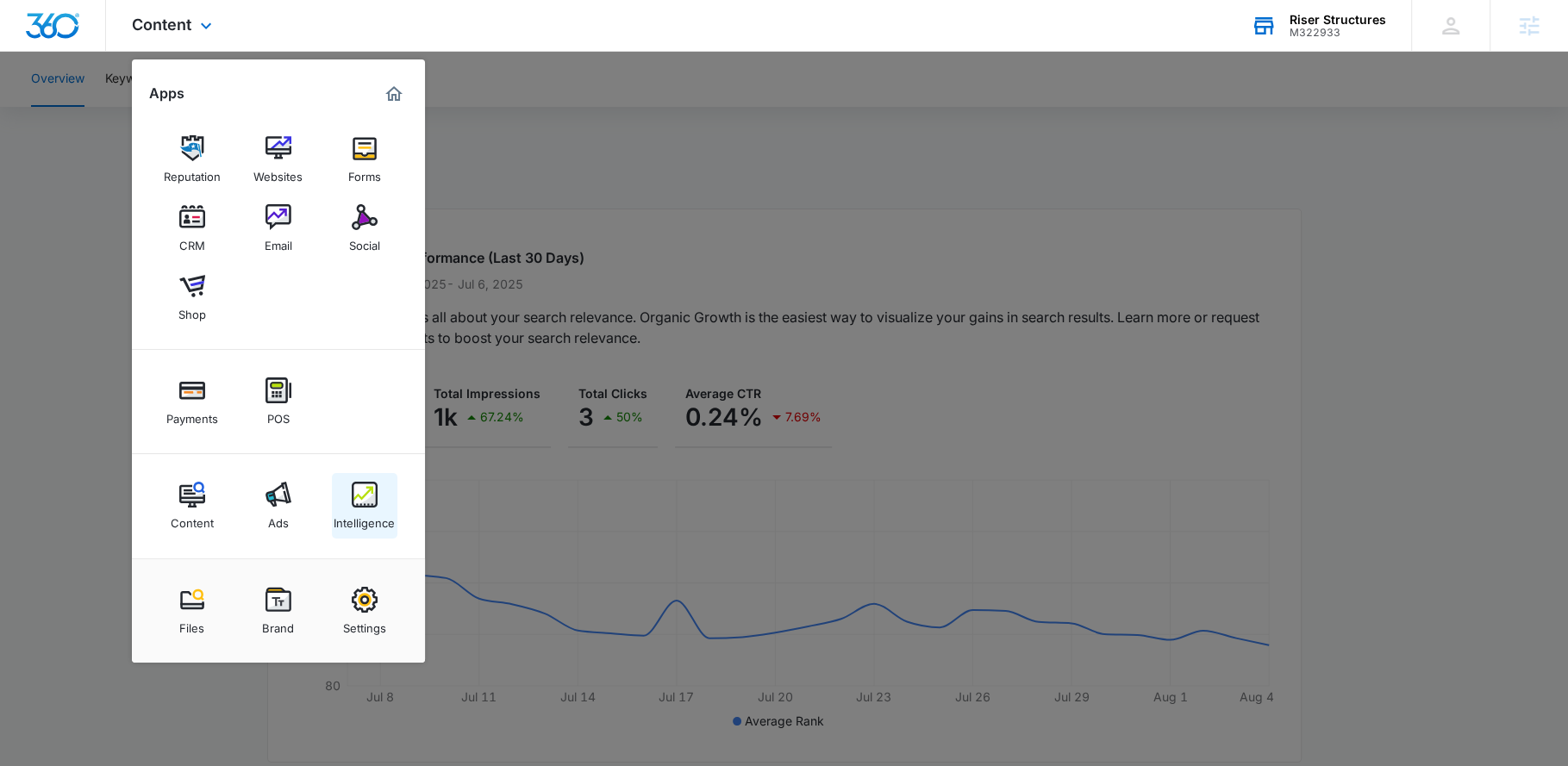 click on "Intelligence" at bounding box center (365, 506) 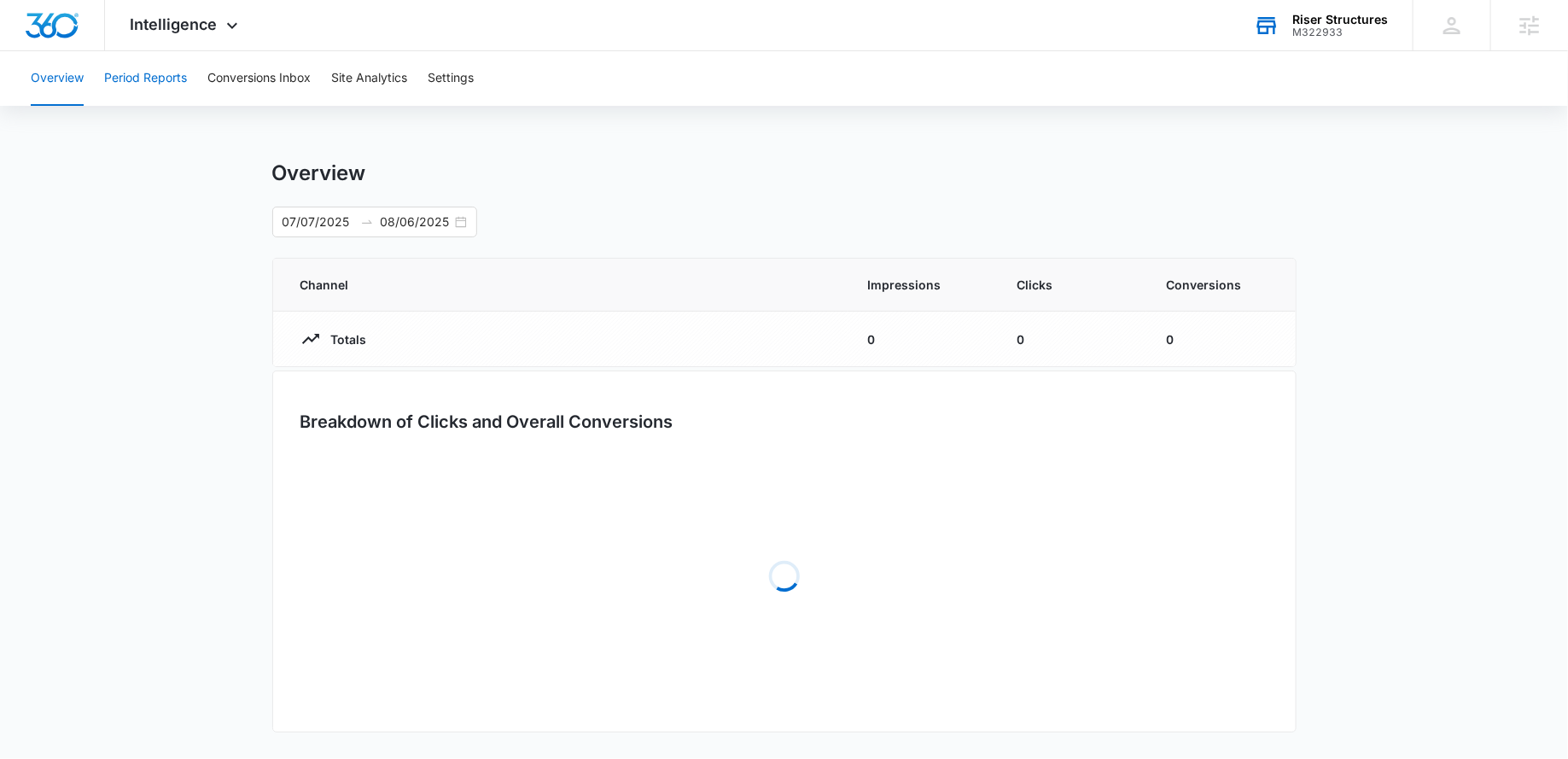 click on "Period Reports" at bounding box center [145, 79] 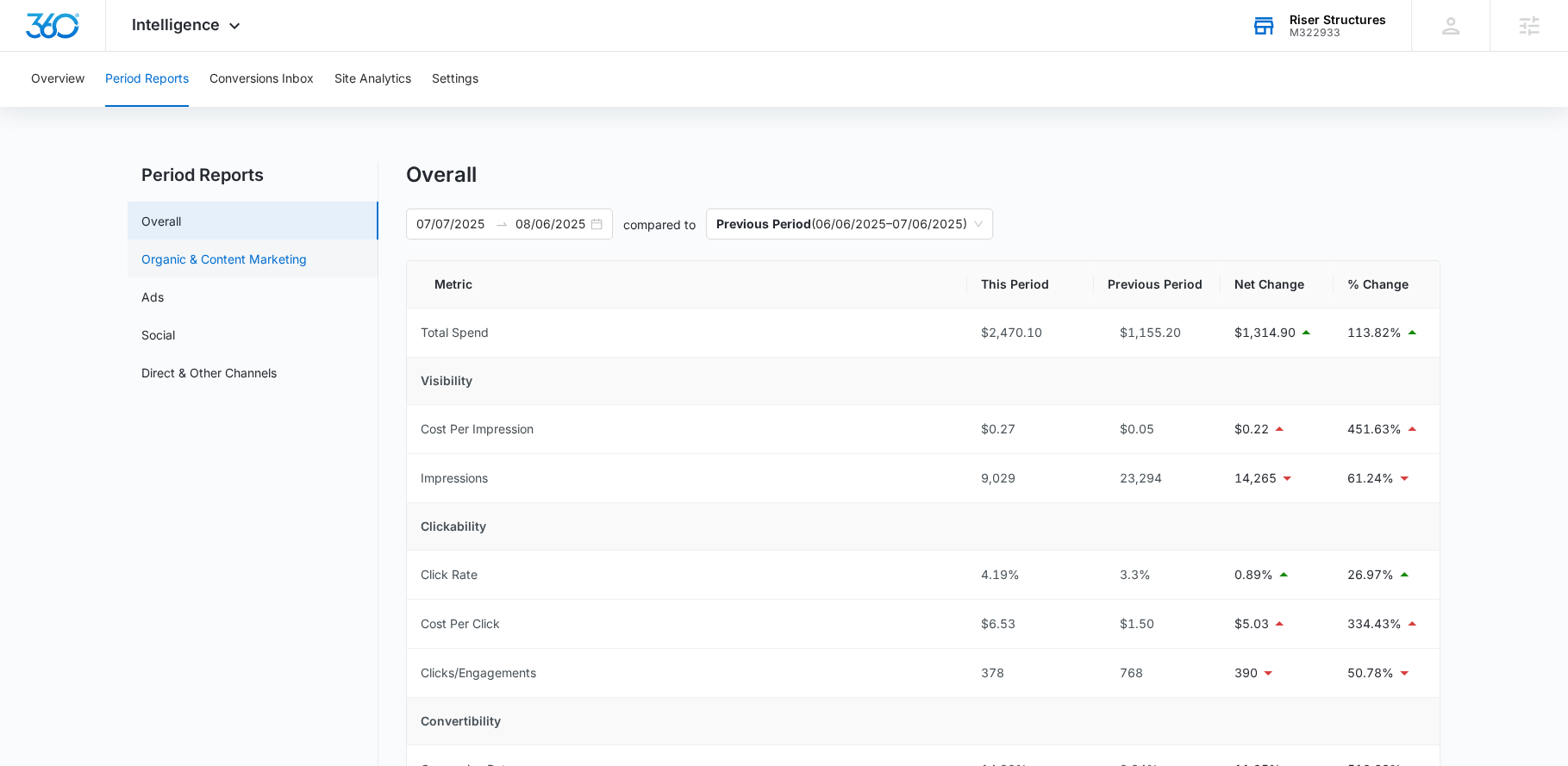 click on "Organic & Content Marketing" at bounding box center [224, 258] 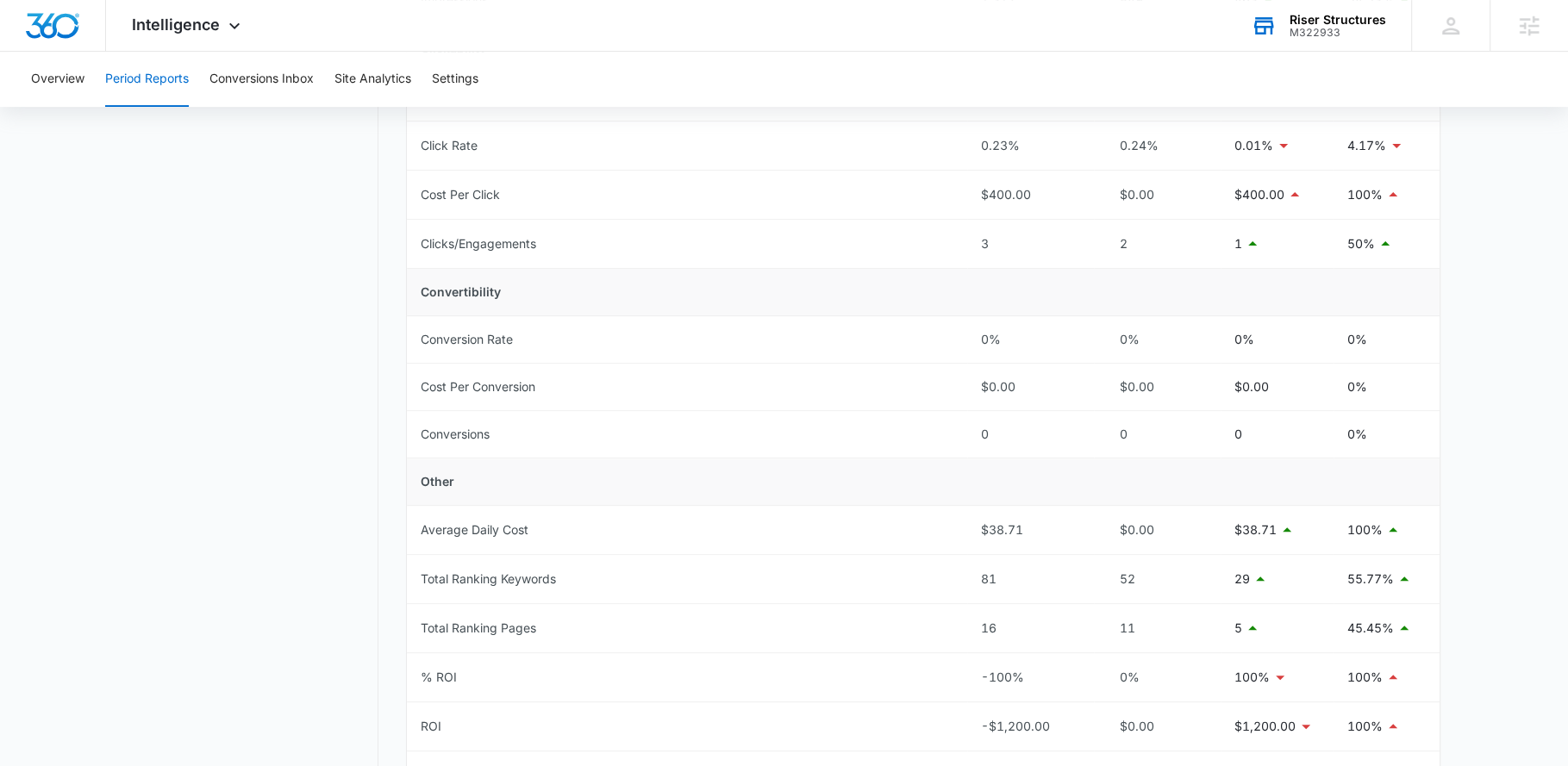 scroll, scrollTop: 479, scrollLeft: 0, axis: vertical 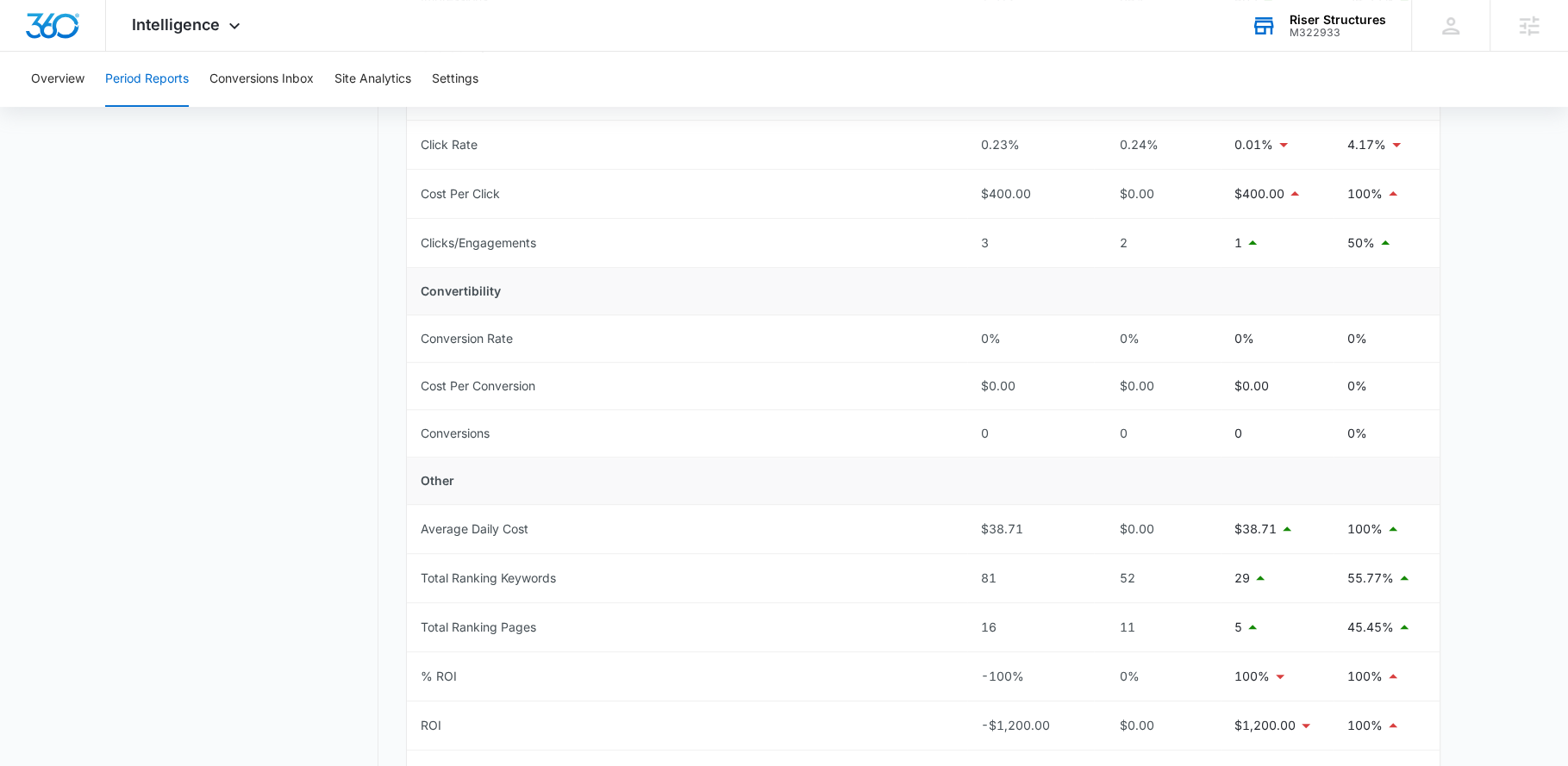 click on "Riser Structures" at bounding box center (1338, 20) 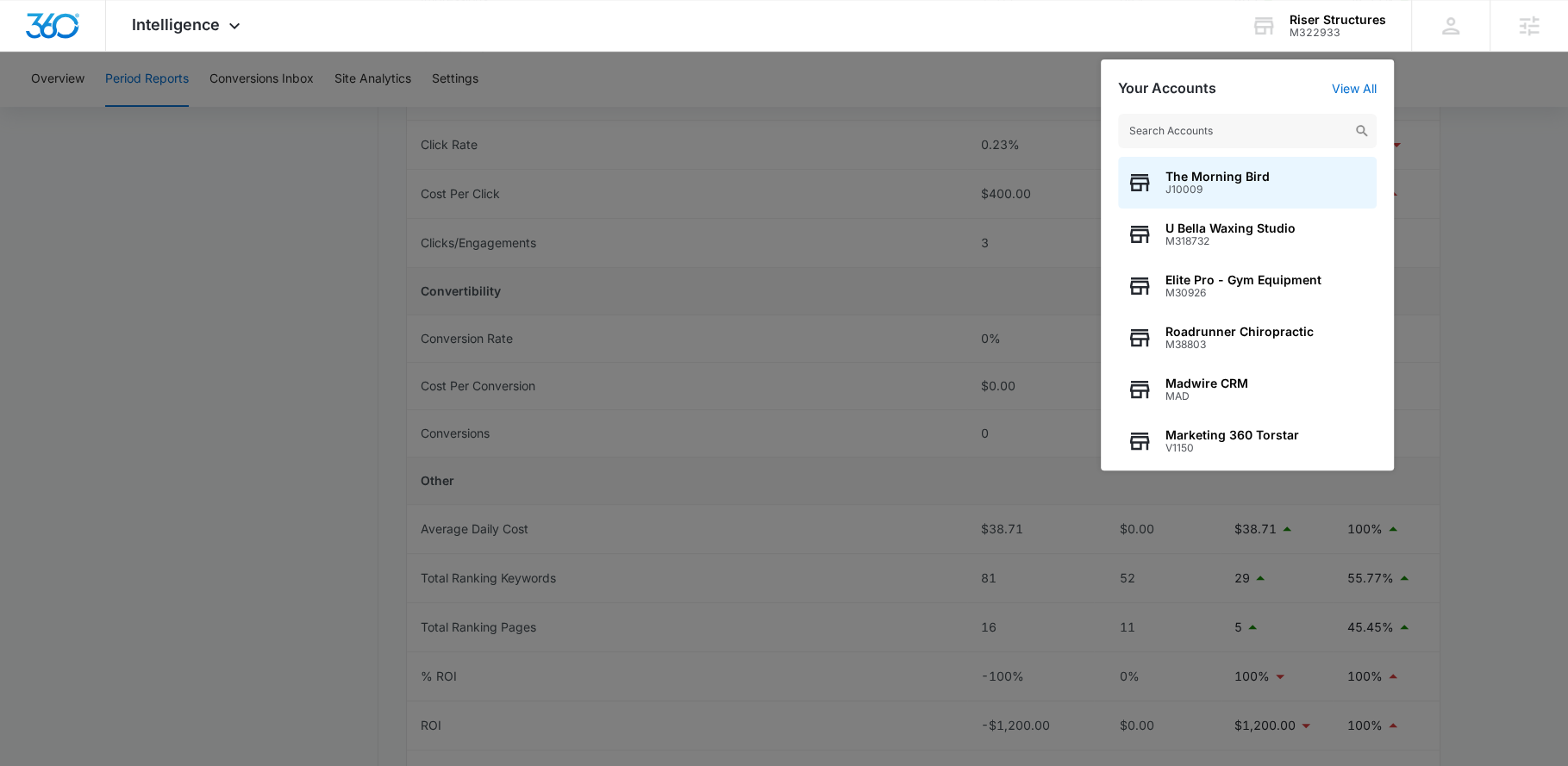 click at bounding box center (1247, 131) 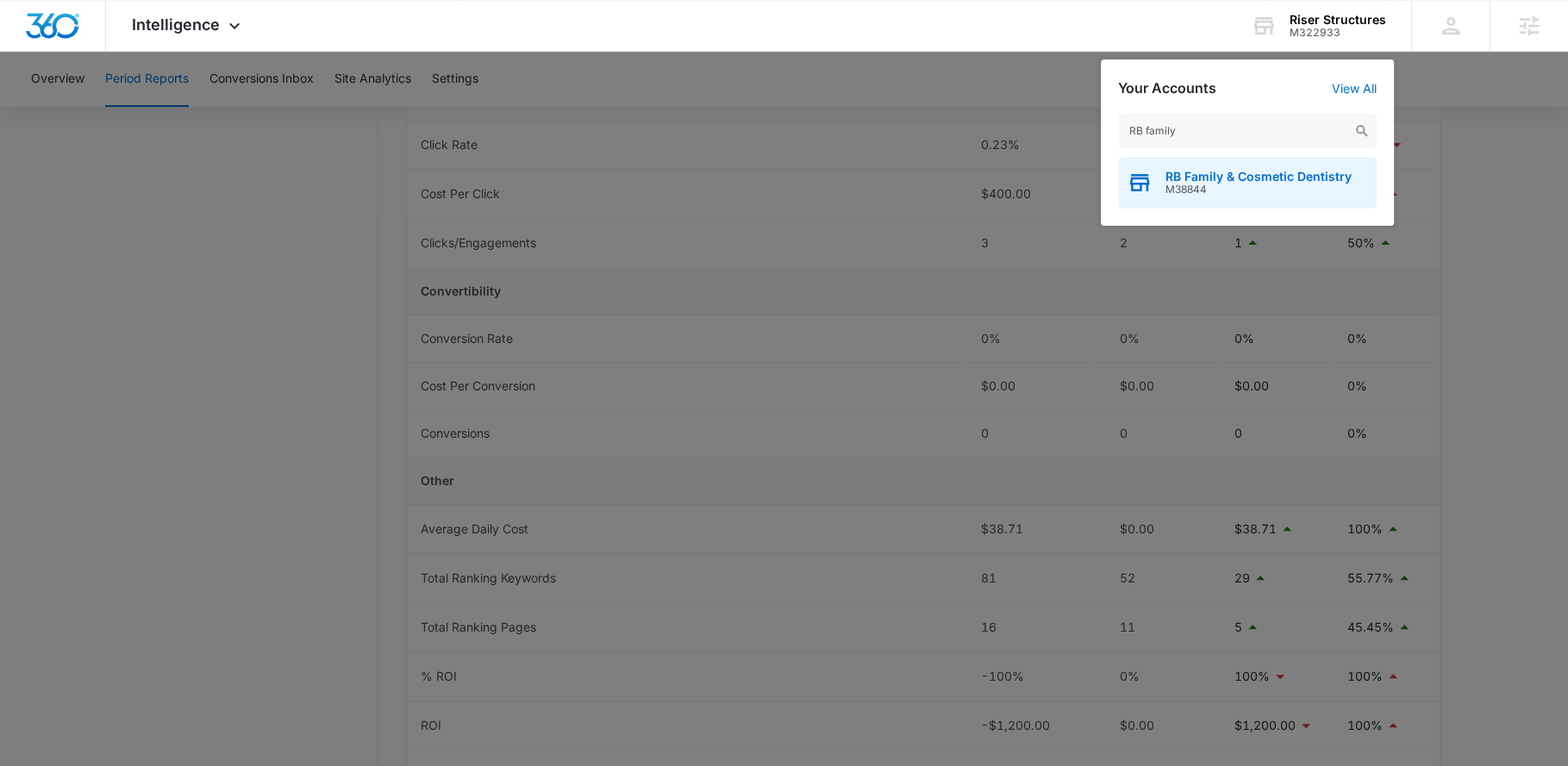 type on "RB family" 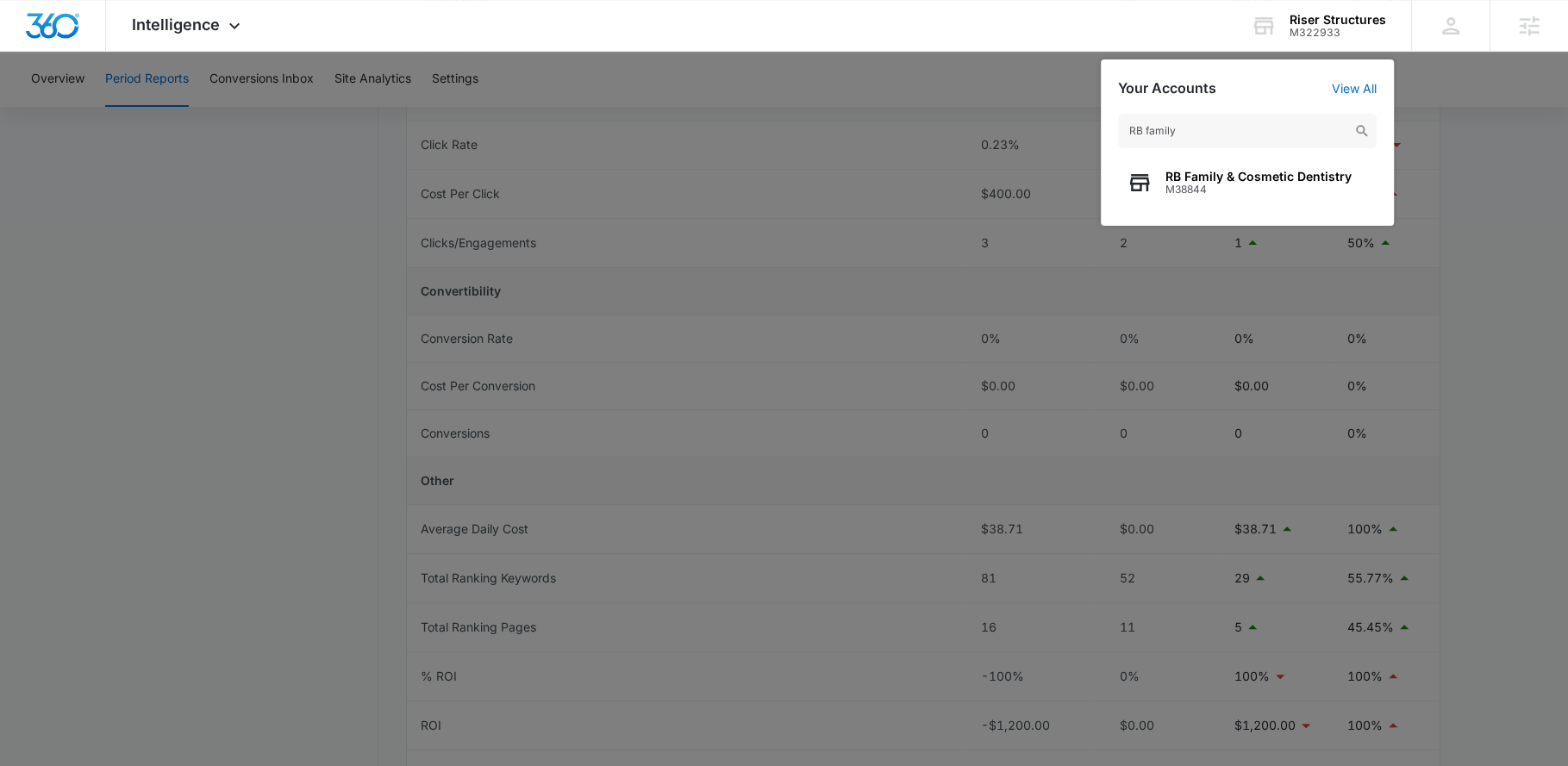 scroll, scrollTop: 0, scrollLeft: 0, axis: both 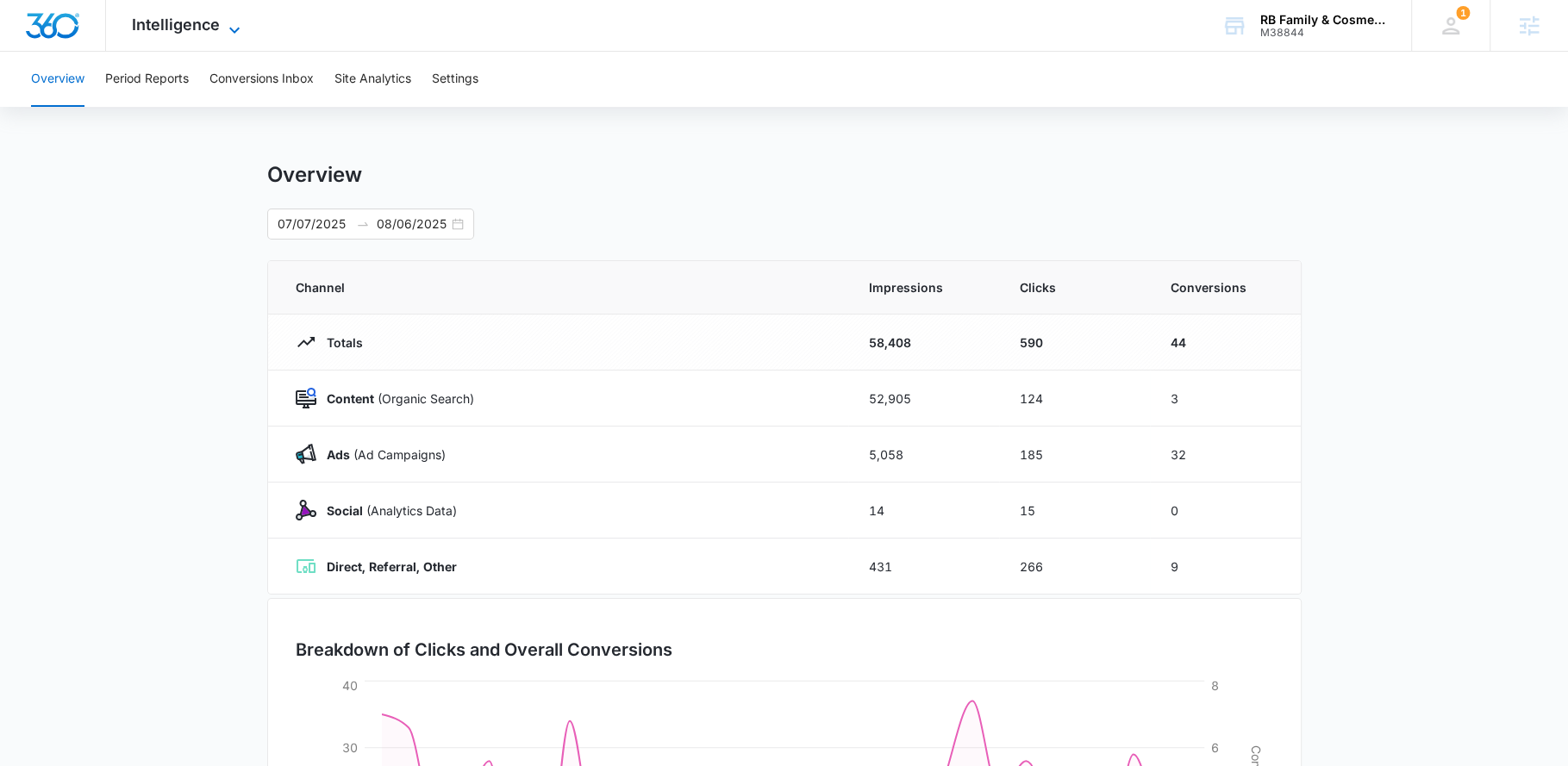 click on "Intelligence" at bounding box center (176, 24) 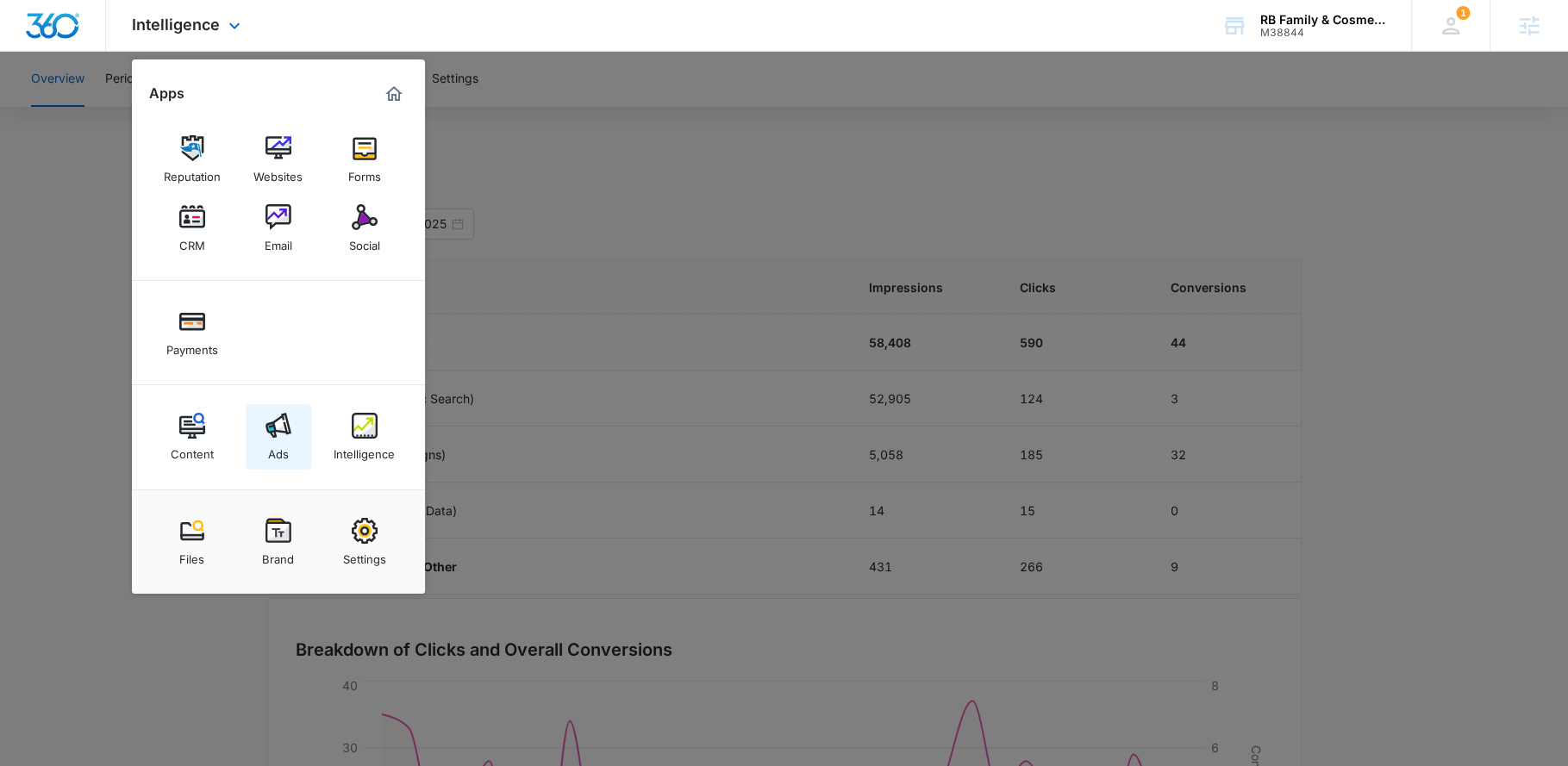 click at bounding box center [278, 426] 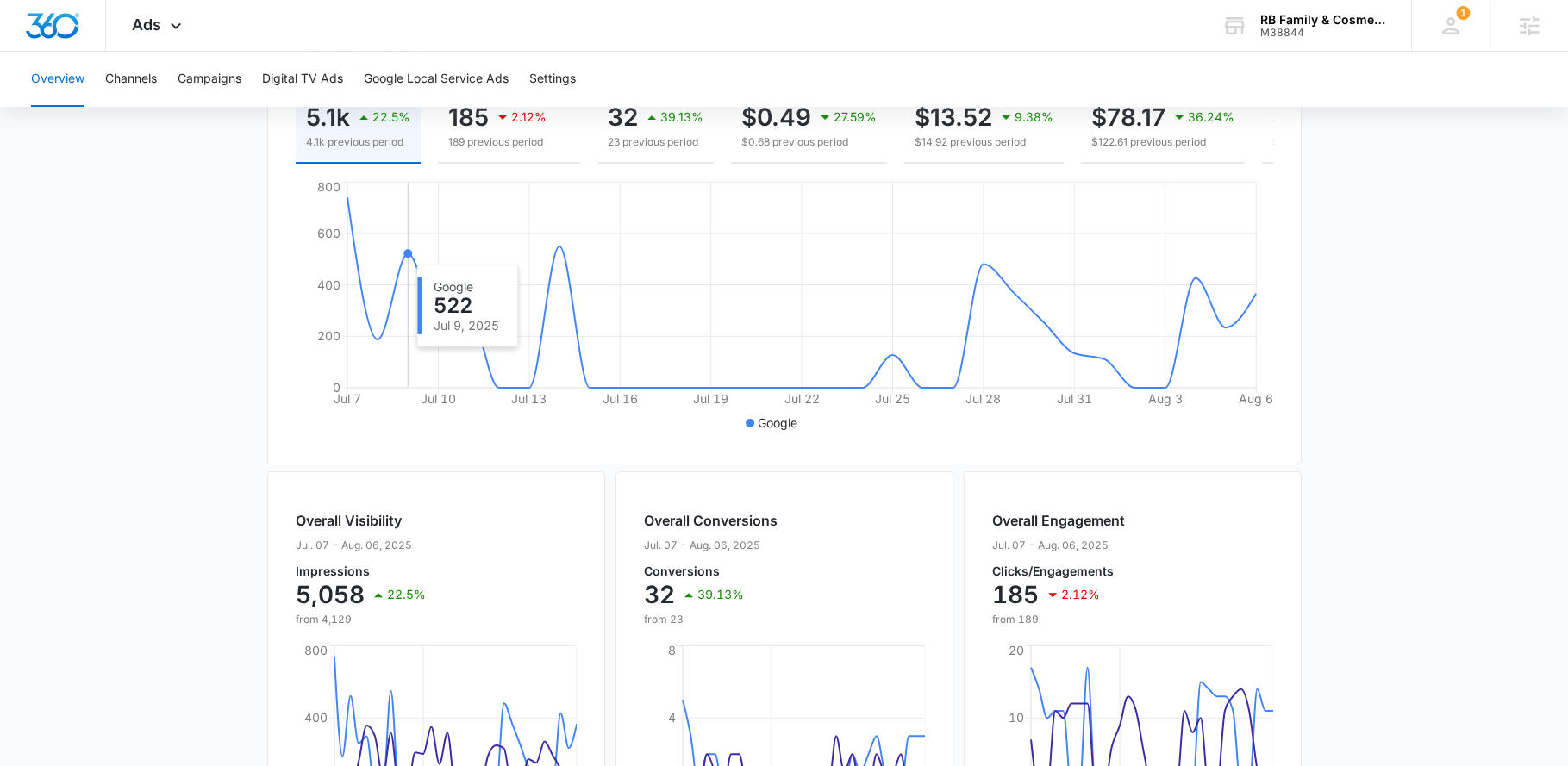 scroll, scrollTop: 0, scrollLeft: 0, axis: both 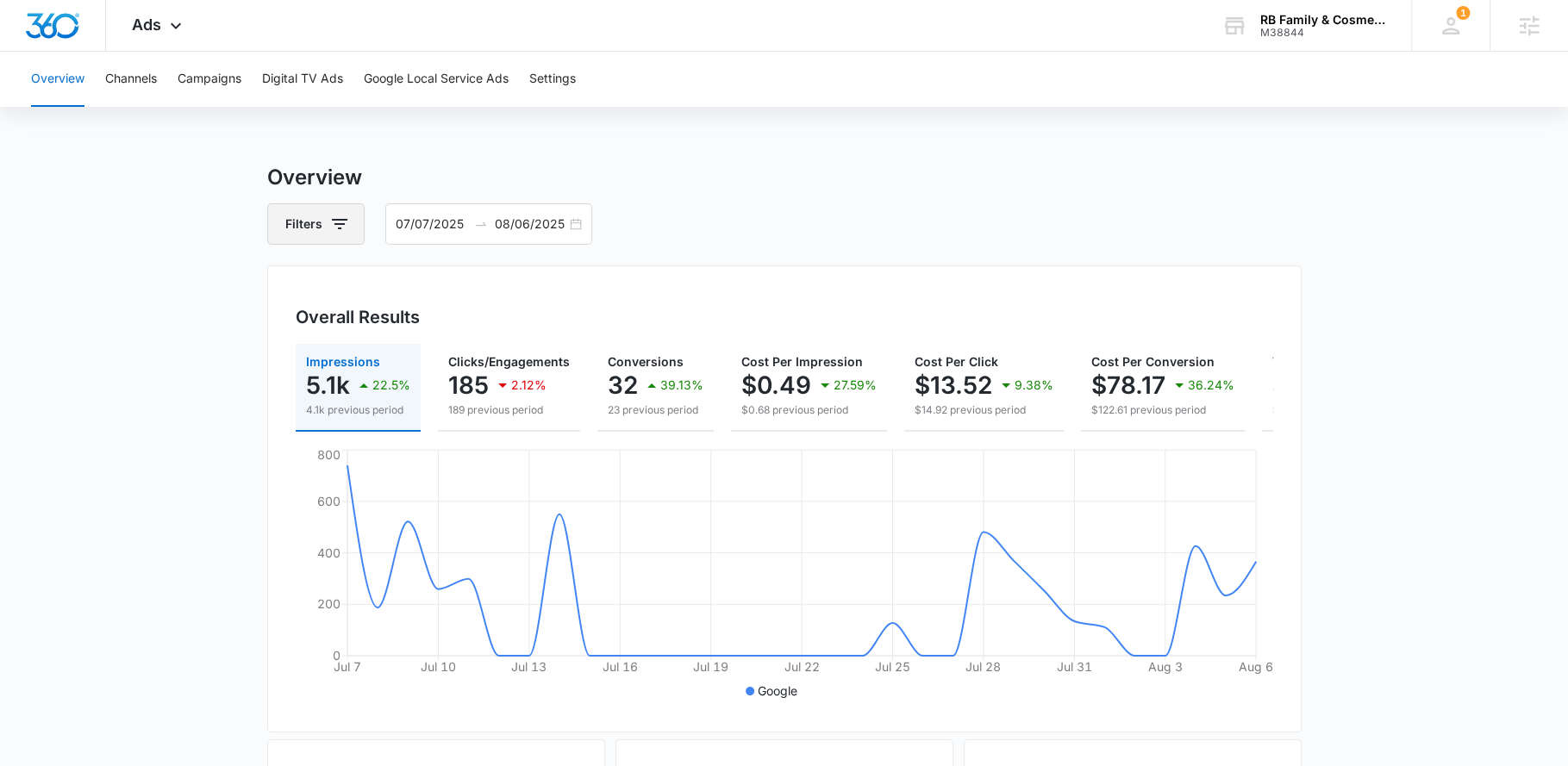 click on "Filters" at bounding box center (315, 224) 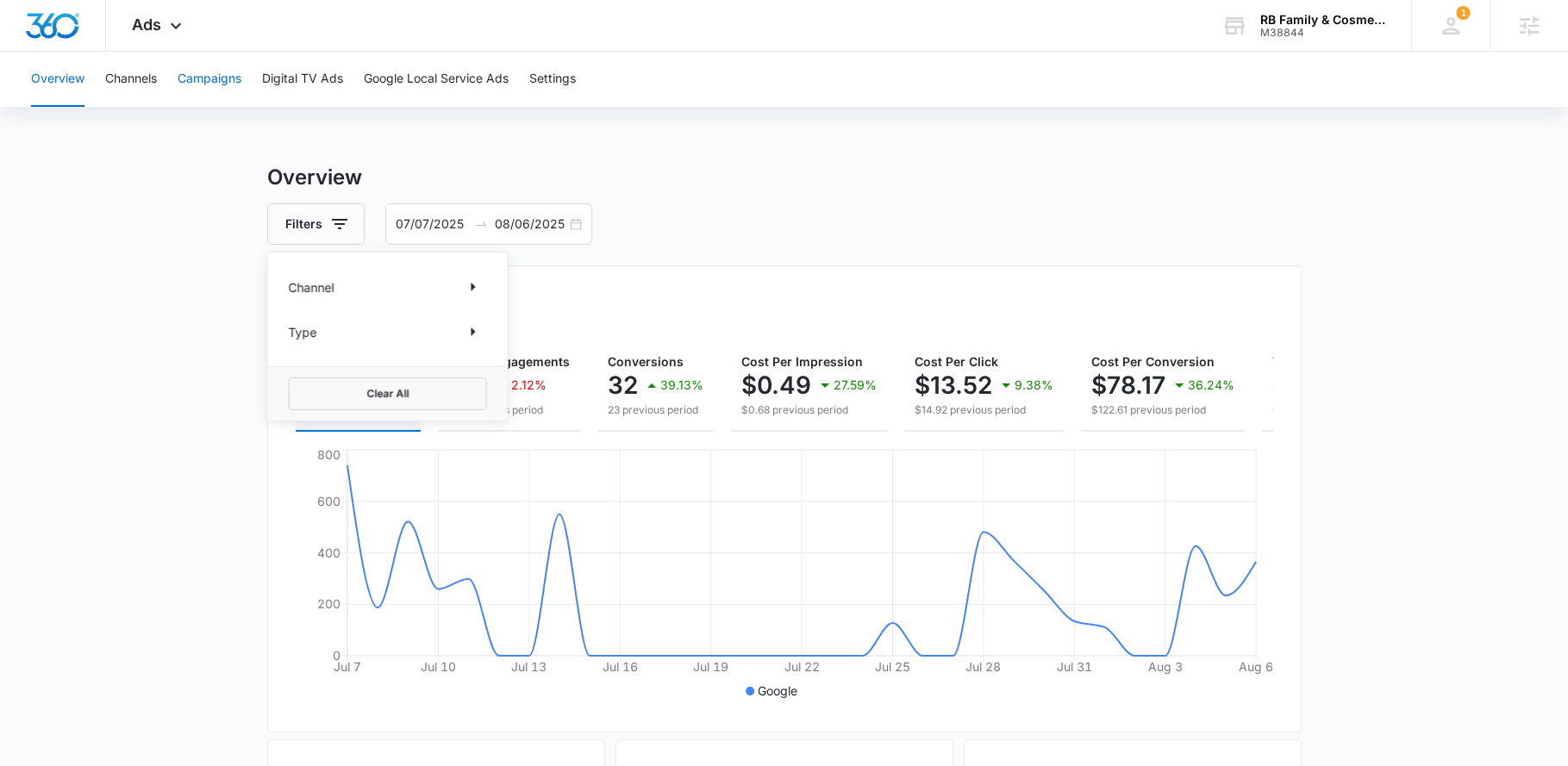 click on "Campaigns" at bounding box center (209, 79) 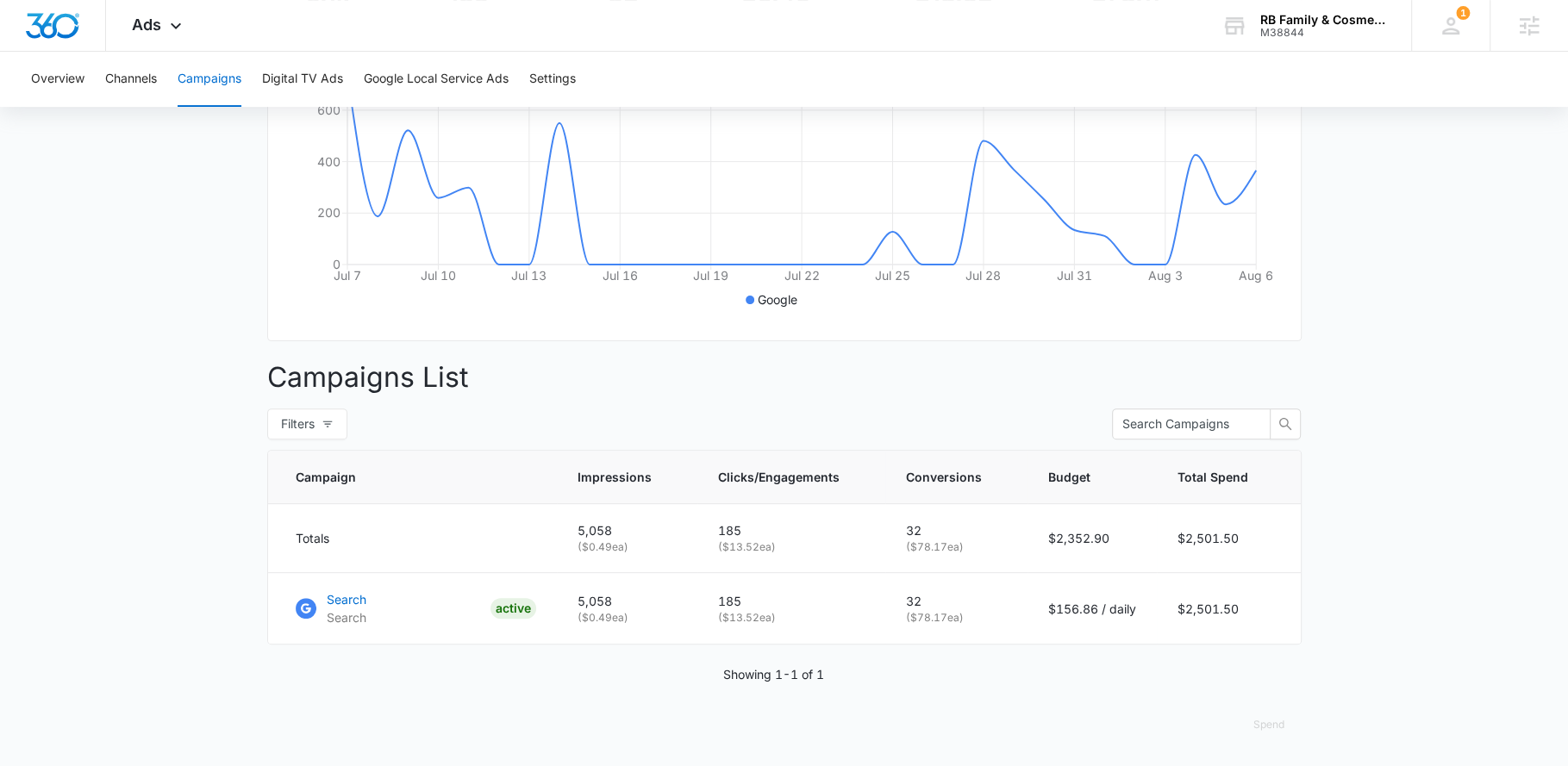 scroll, scrollTop: 0, scrollLeft: 0, axis: both 